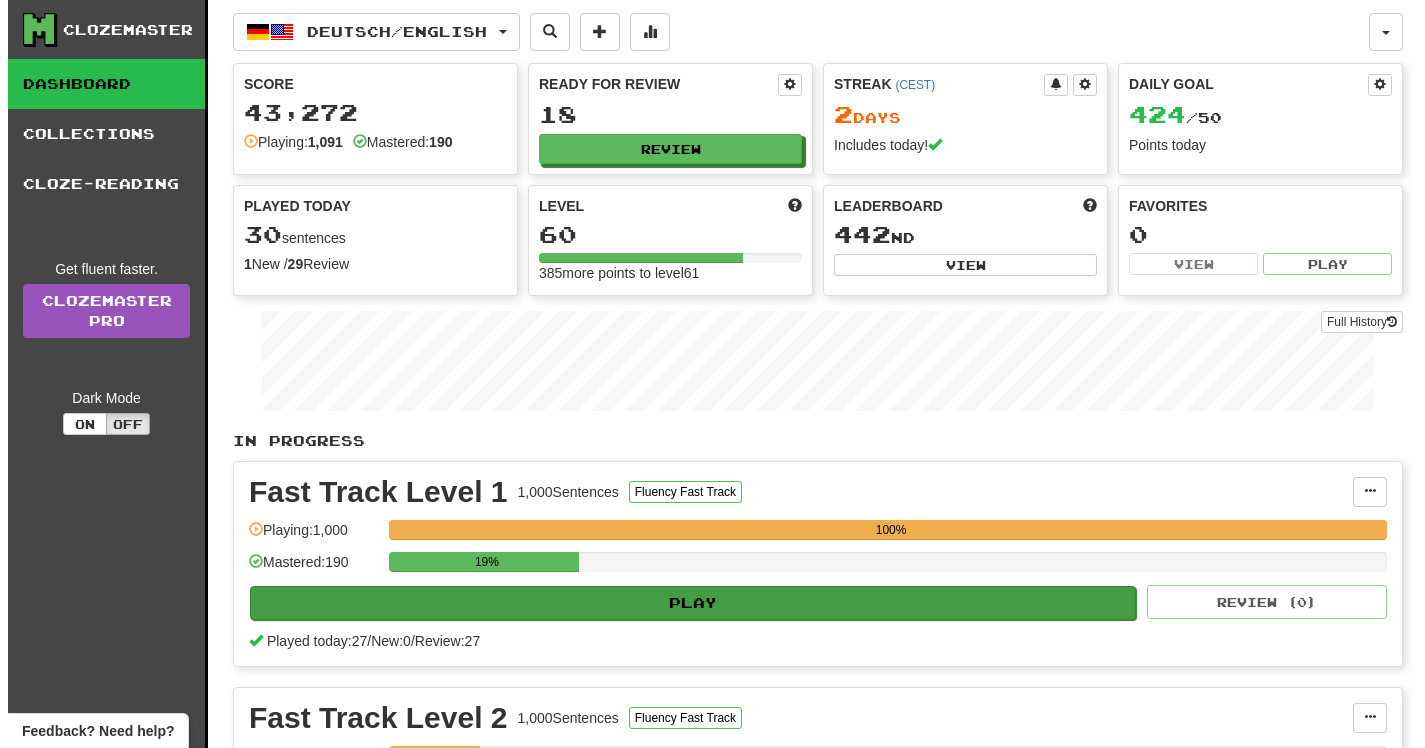 scroll, scrollTop: 0, scrollLeft: 0, axis: both 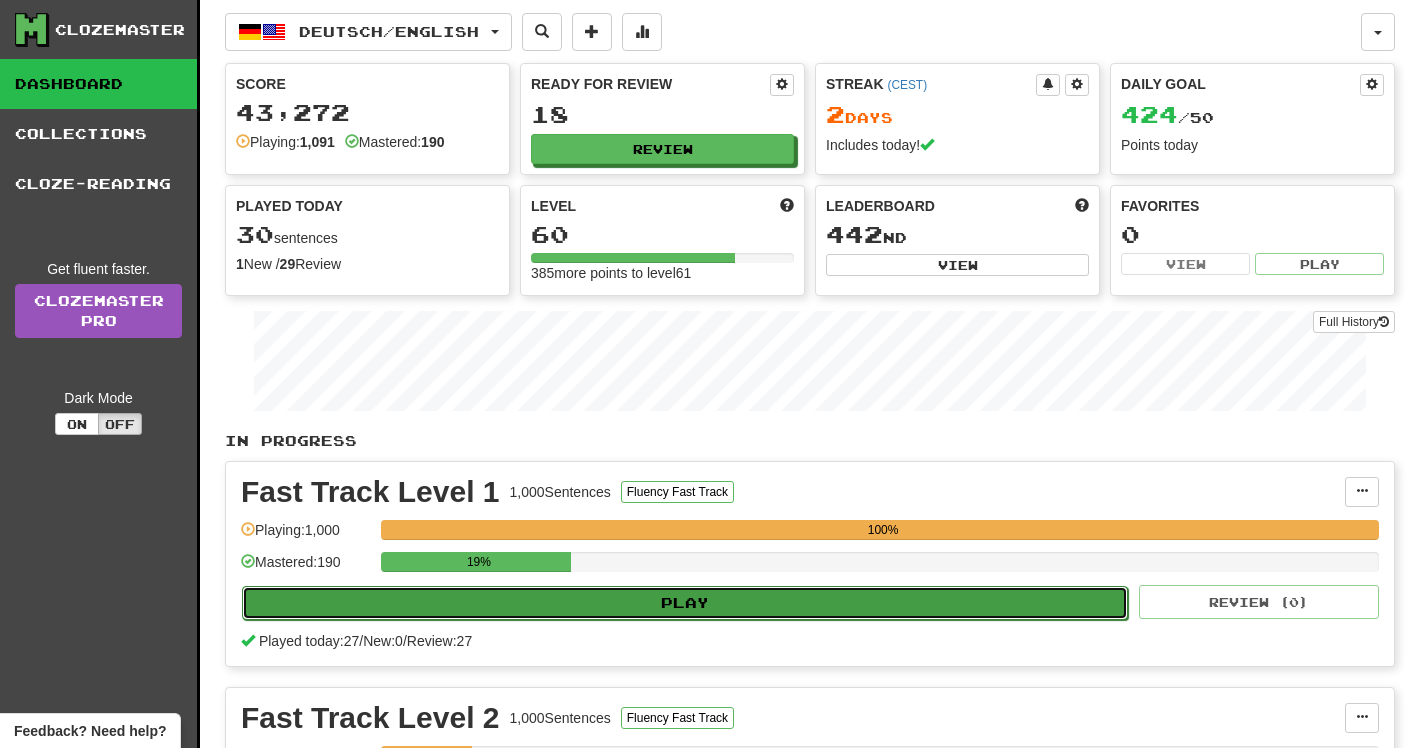click on "Play" at bounding box center [685, 603] 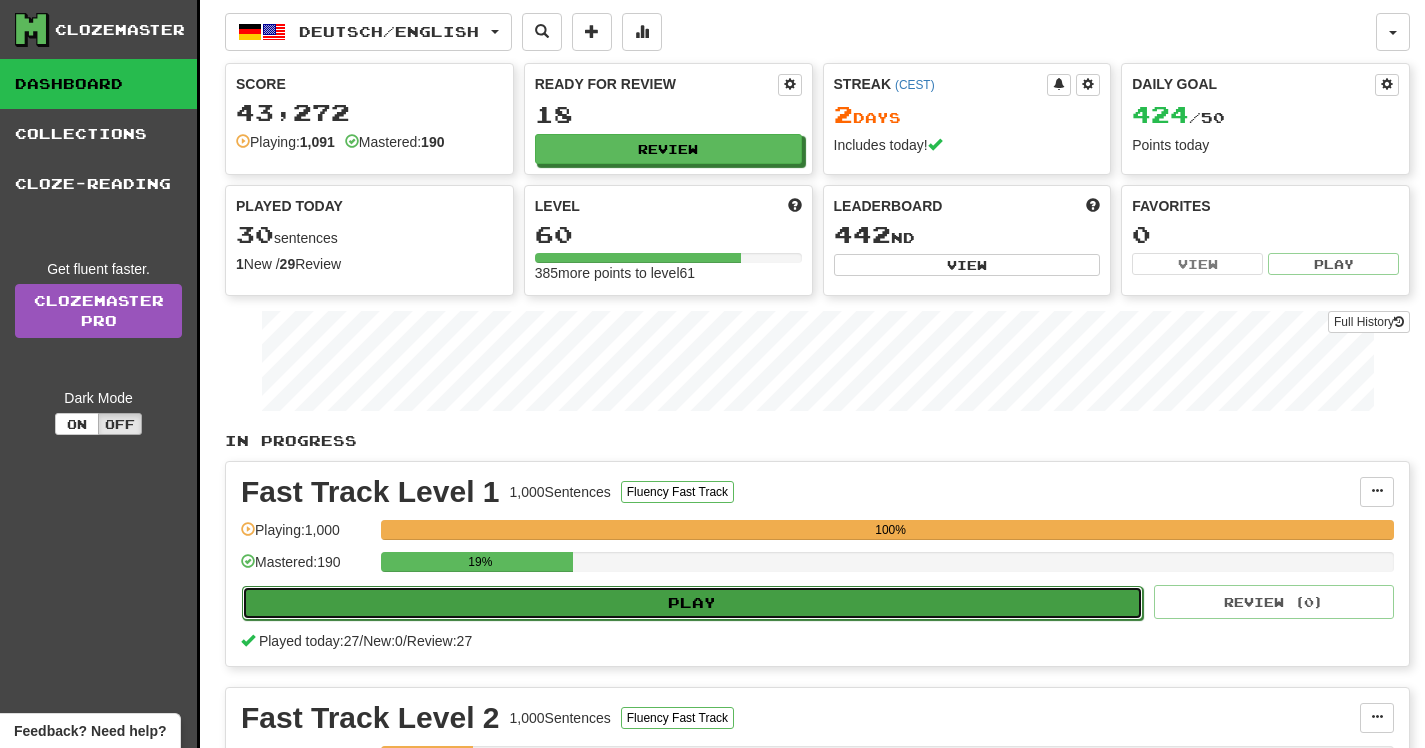select on "**" 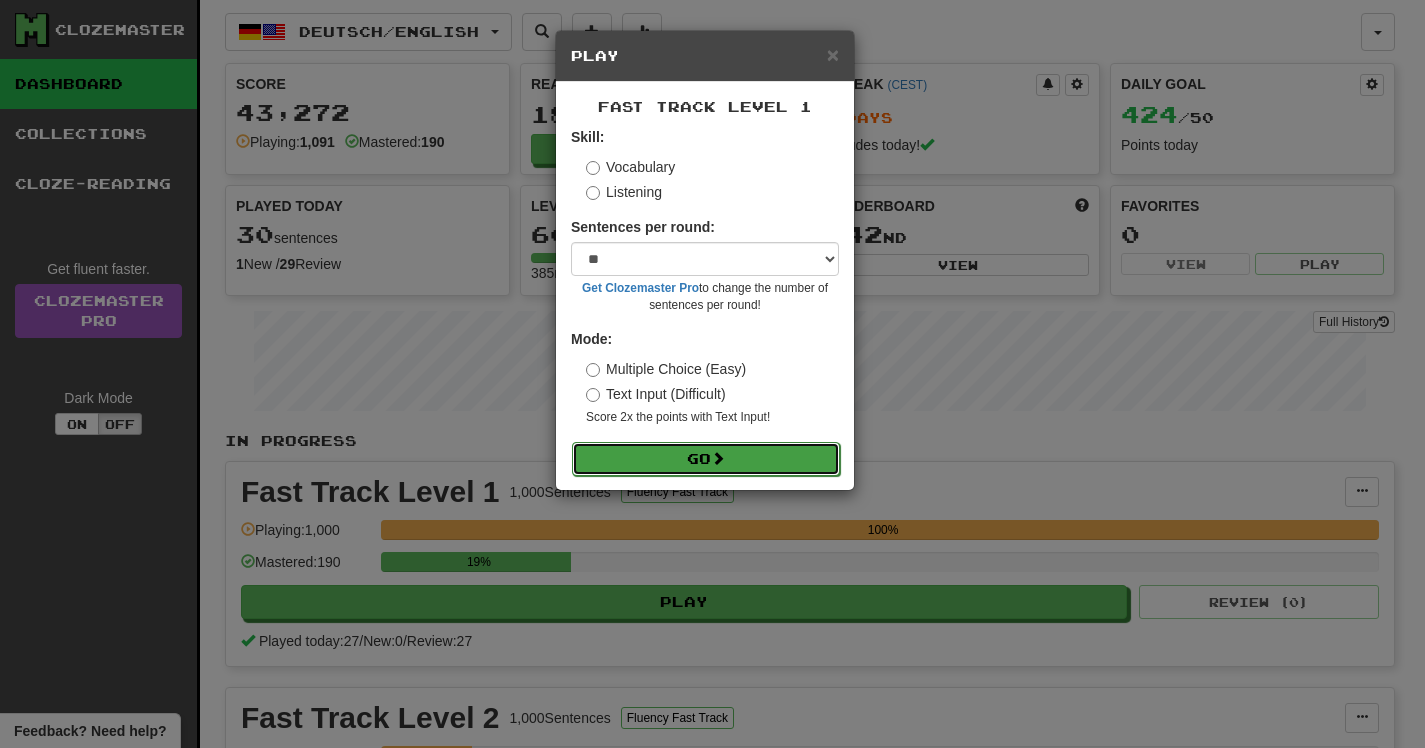 click on "Go" at bounding box center (706, 459) 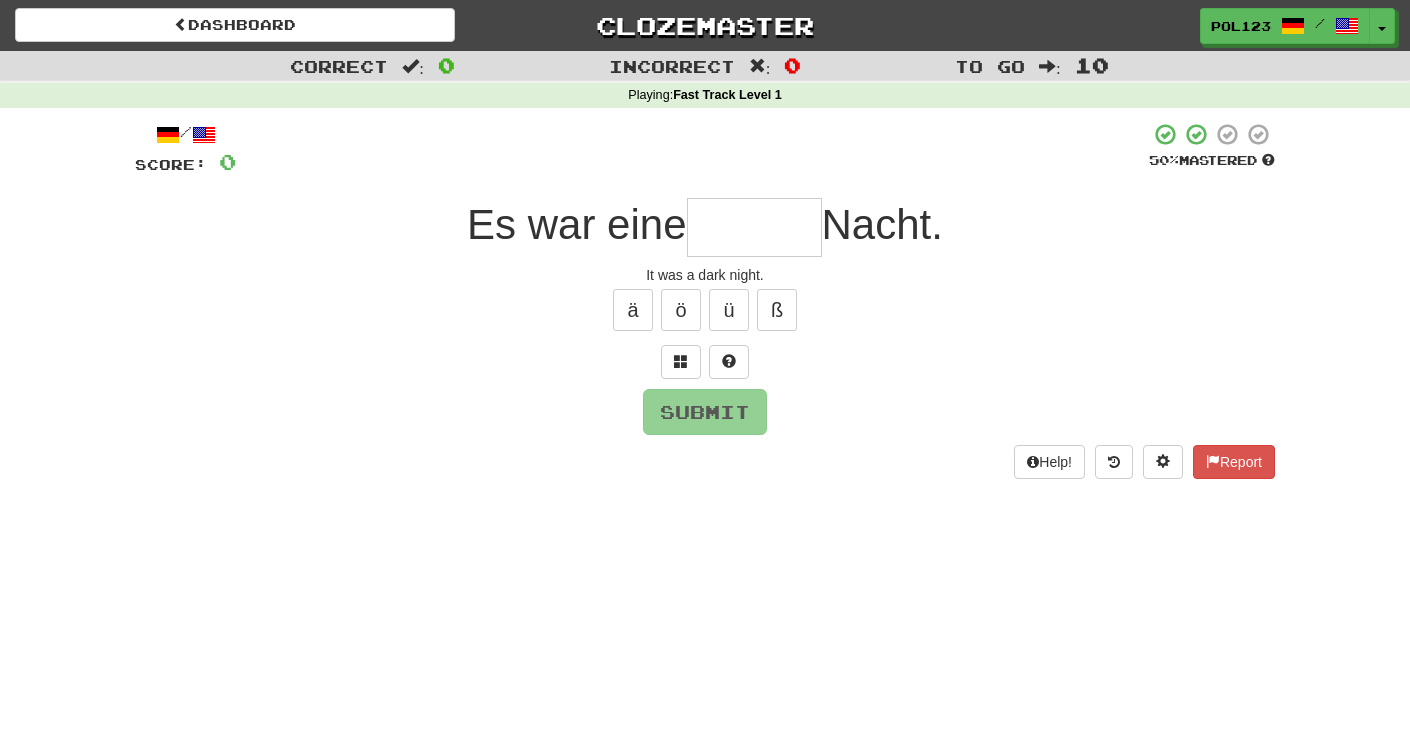 scroll, scrollTop: 0, scrollLeft: 0, axis: both 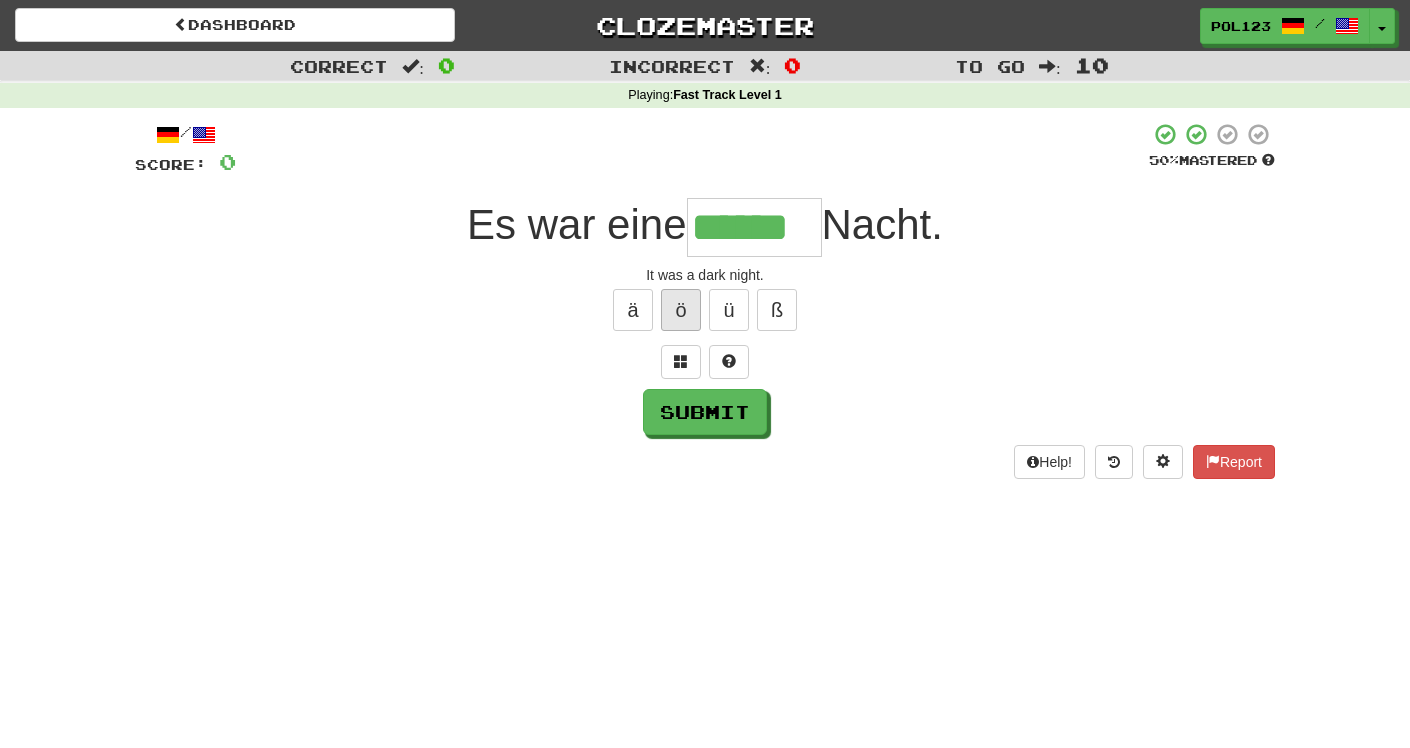 type on "******" 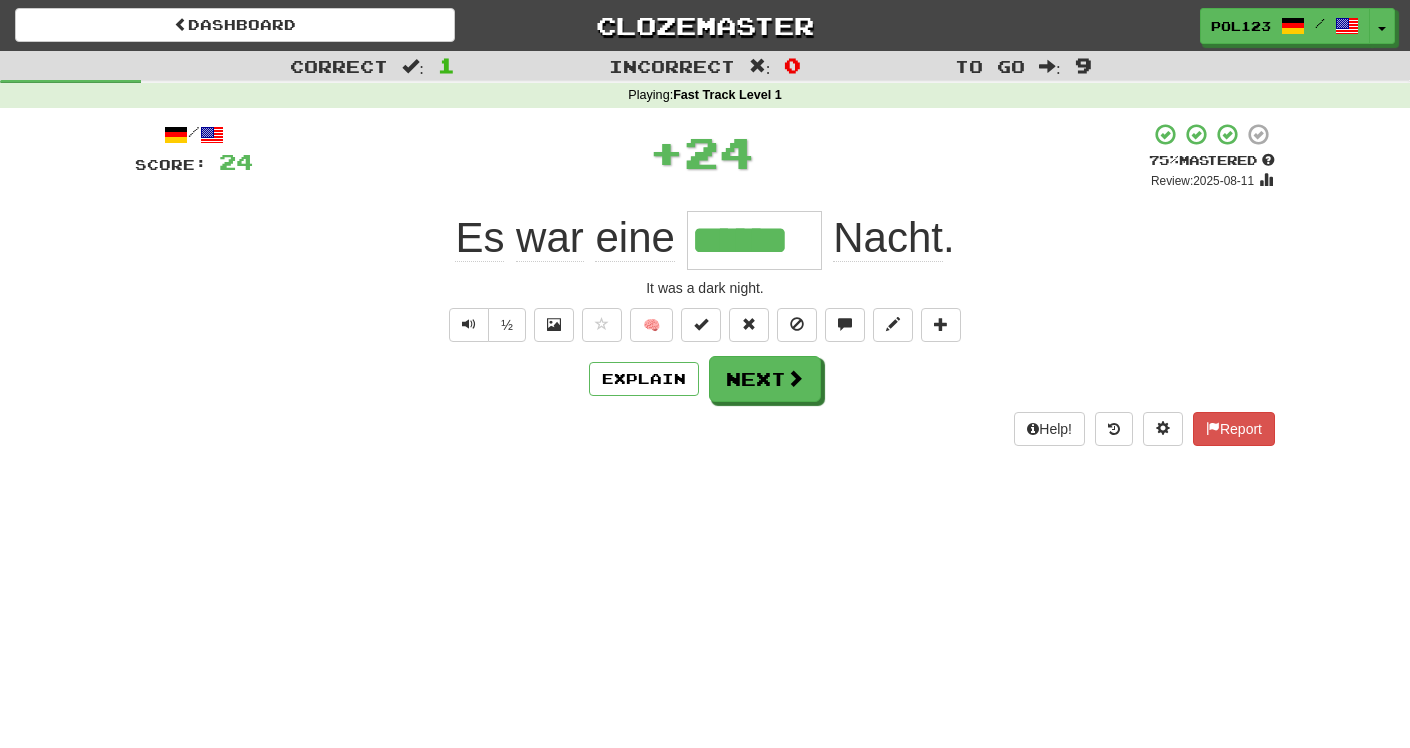 scroll, scrollTop: 0, scrollLeft: 0, axis: both 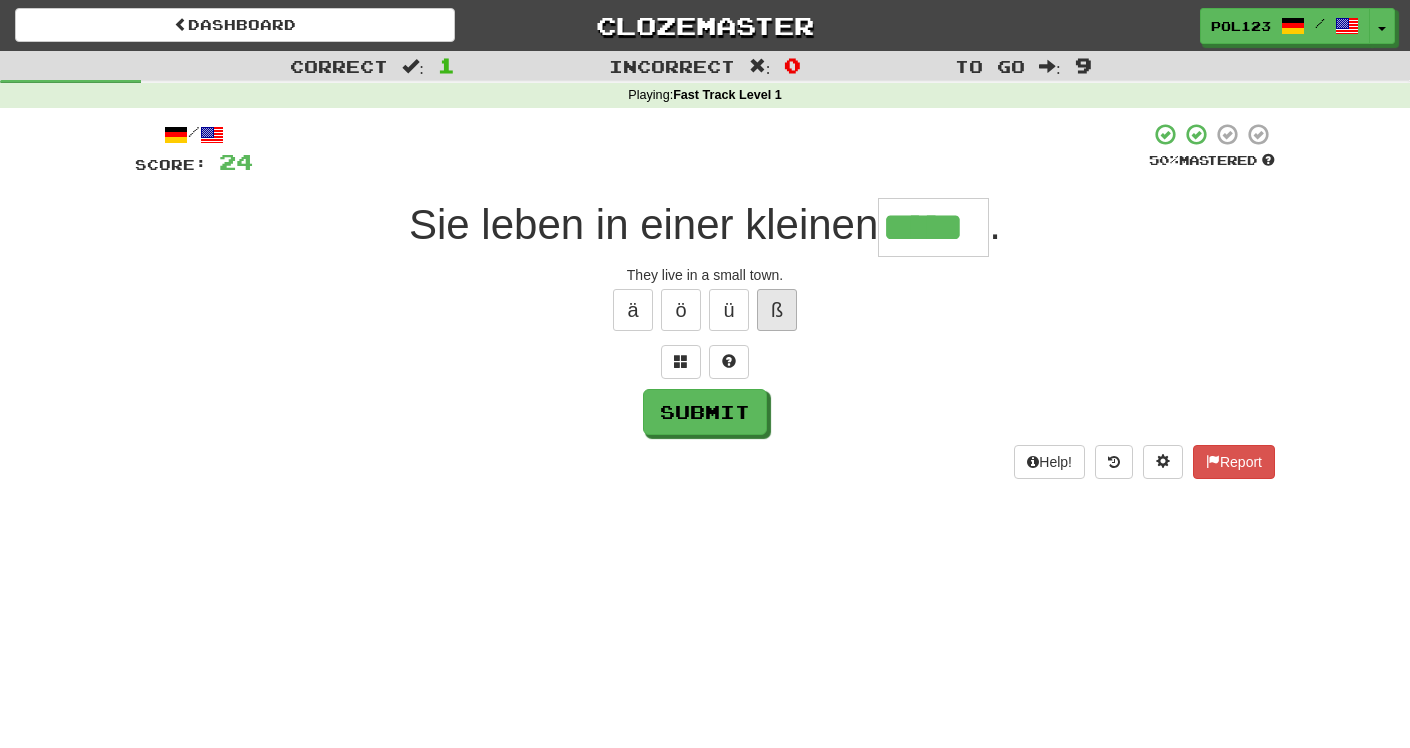 type on "*****" 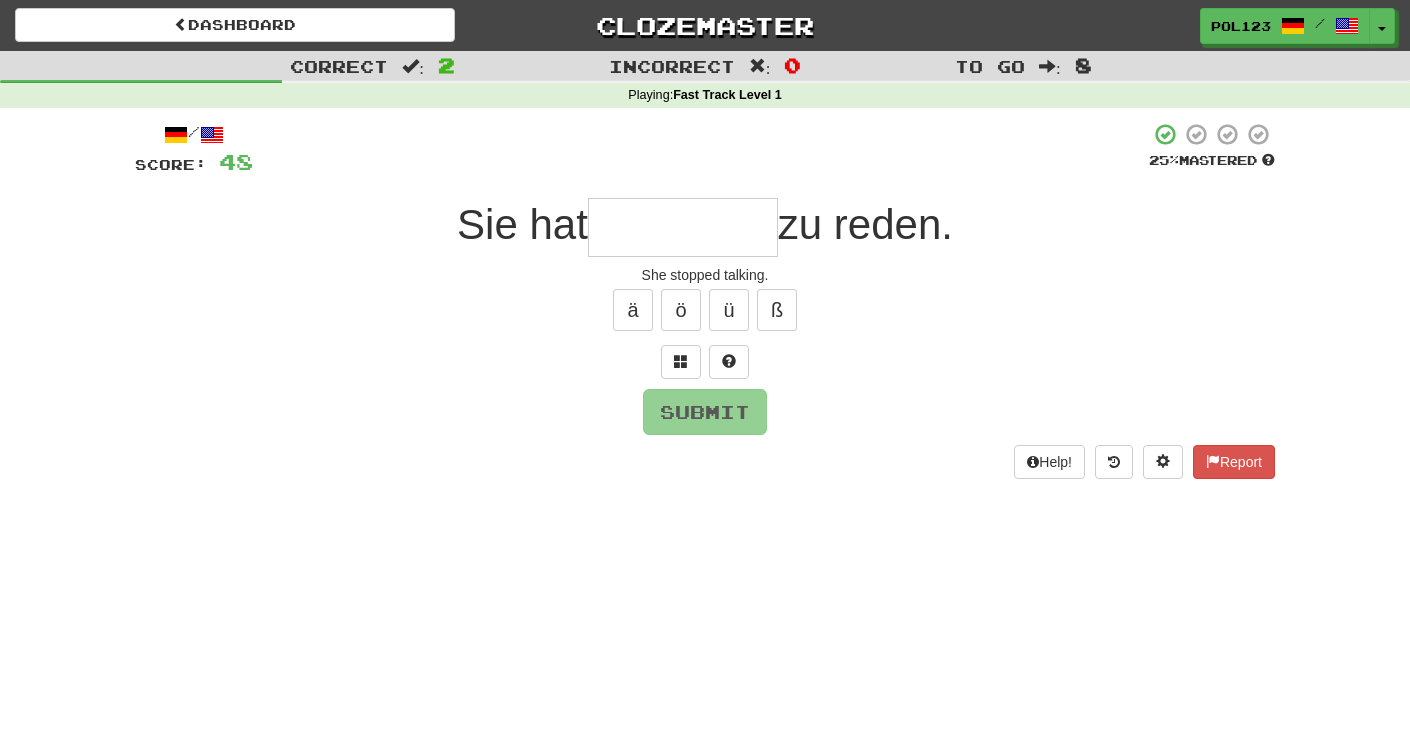 click on "She stopped talking." at bounding box center [705, 275] 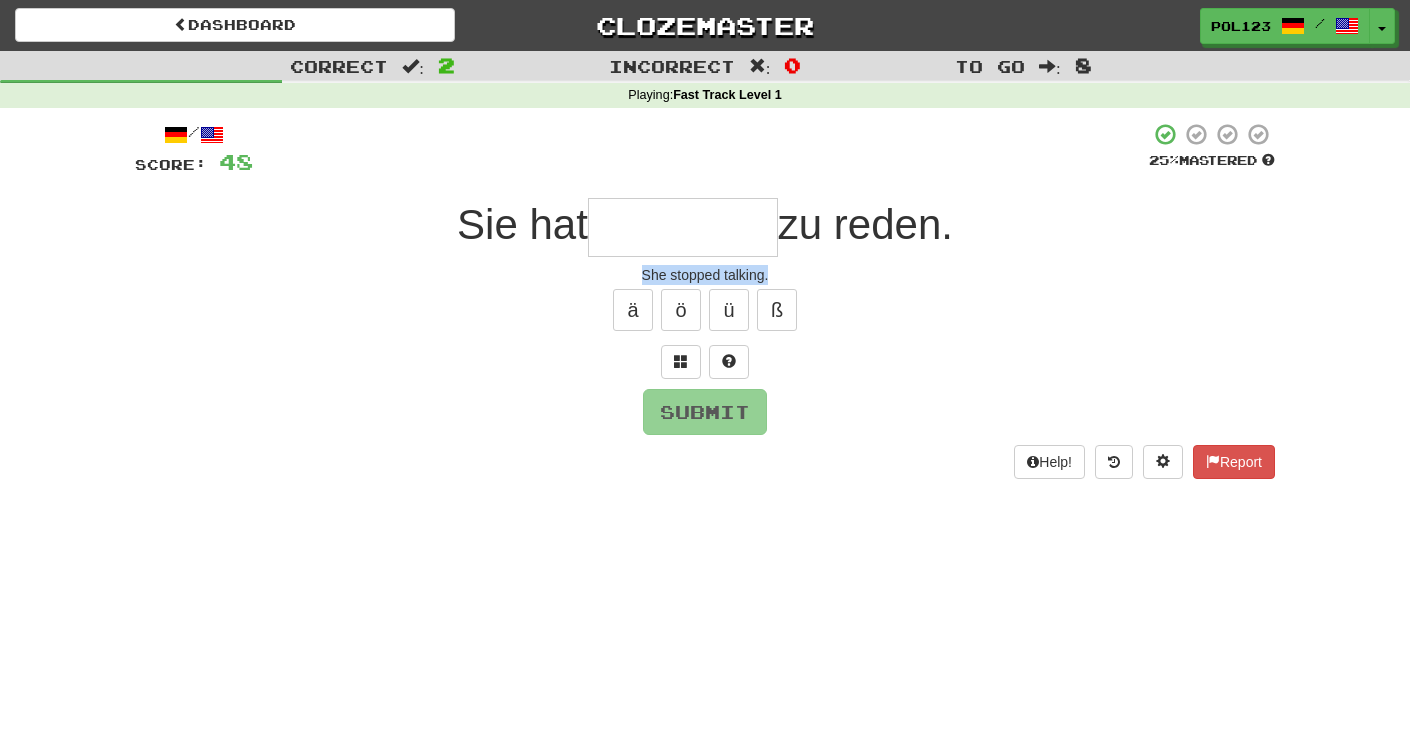 drag, startPoint x: 657, startPoint y: 276, endPoint x: 753, endPoint y: 291, distance: 97.16481 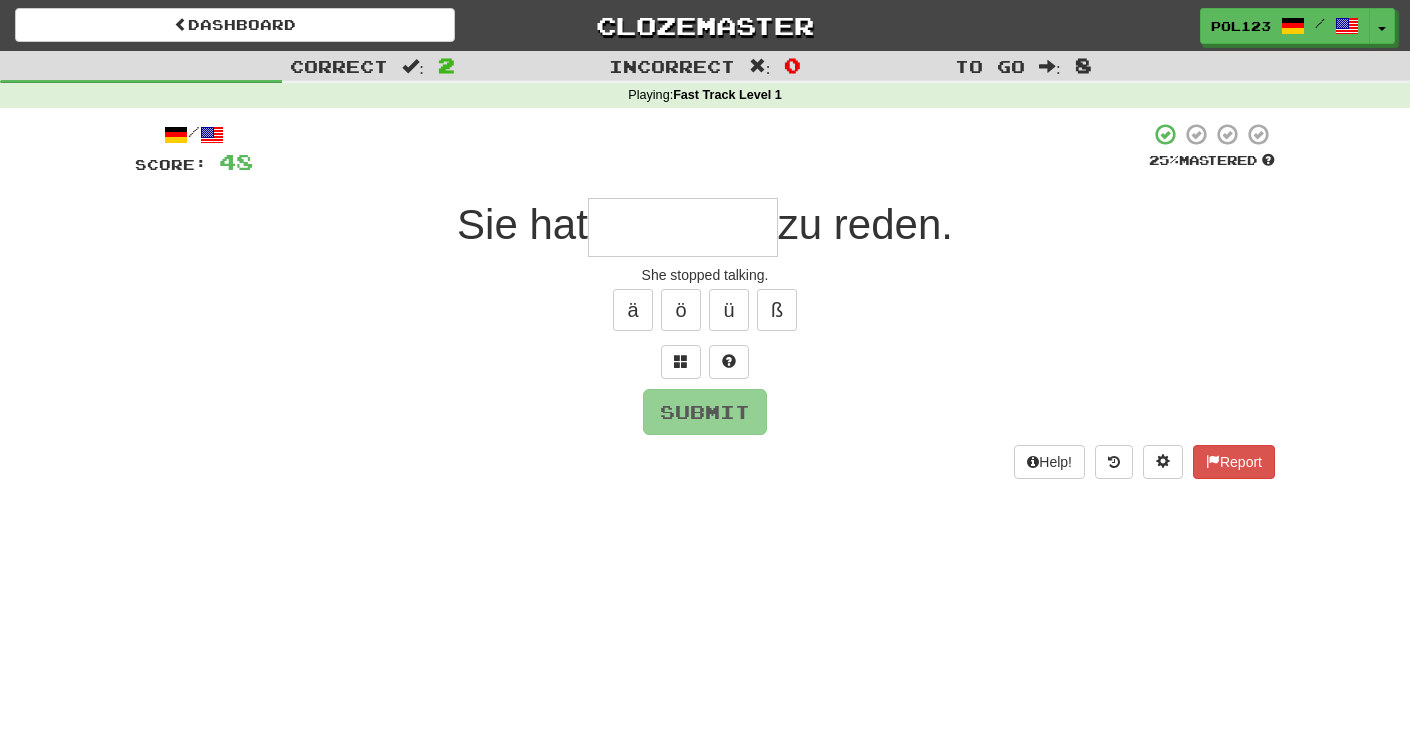 click at bounding box center [683, 227] 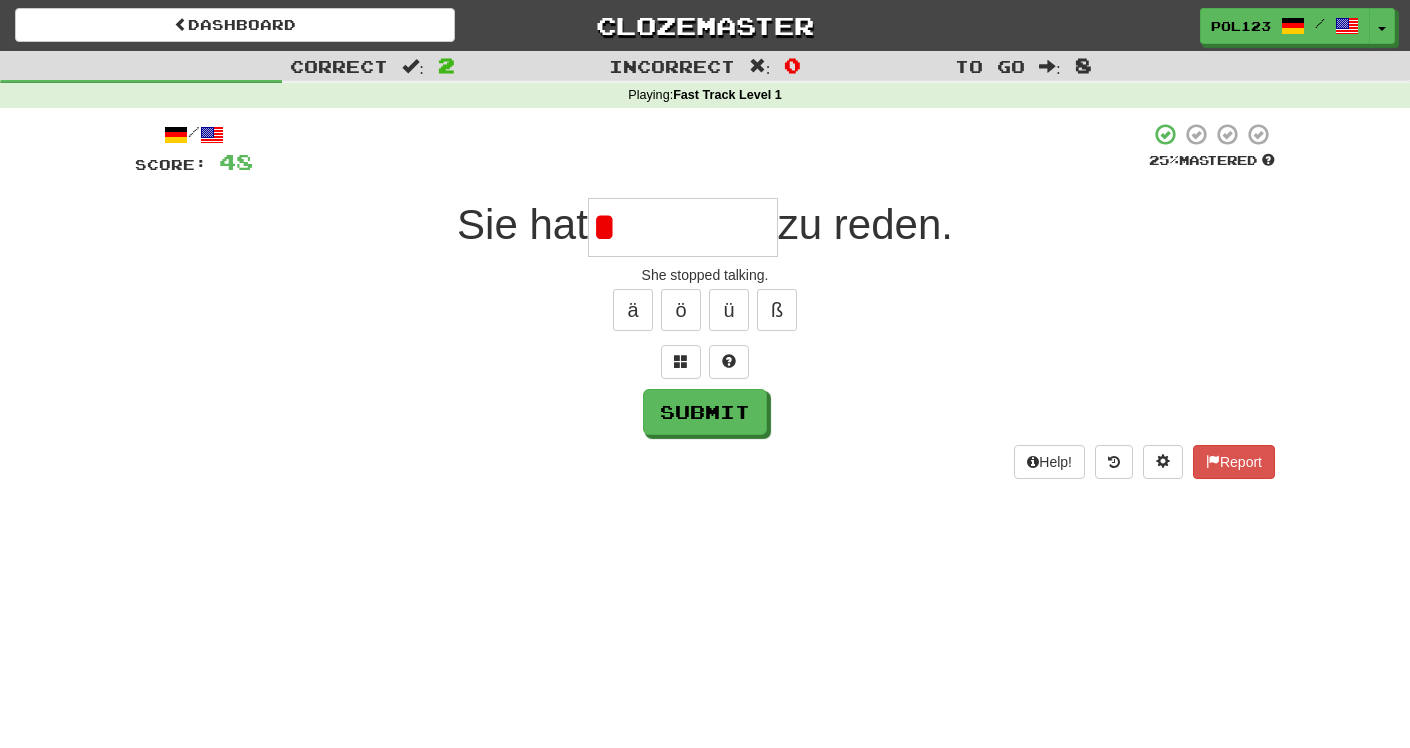 type on "*********" 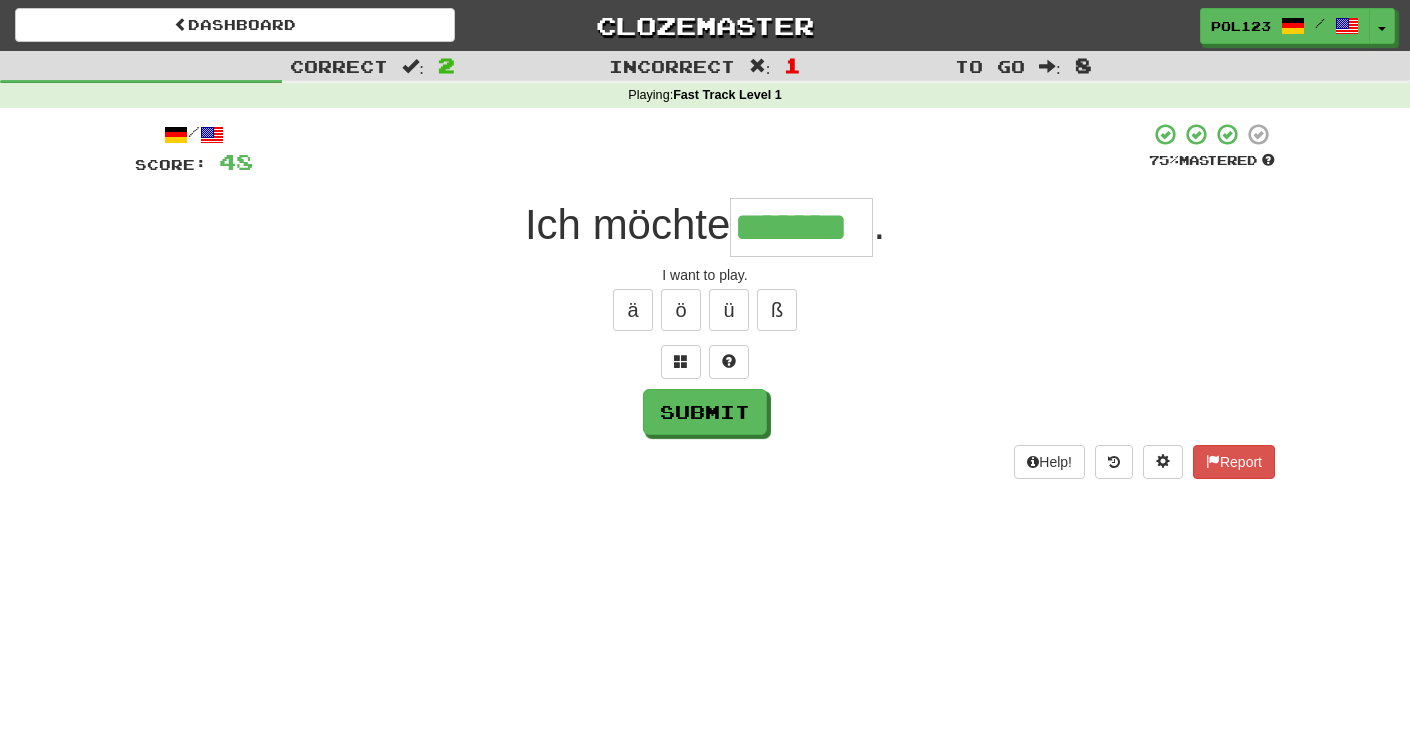 type on "*******" 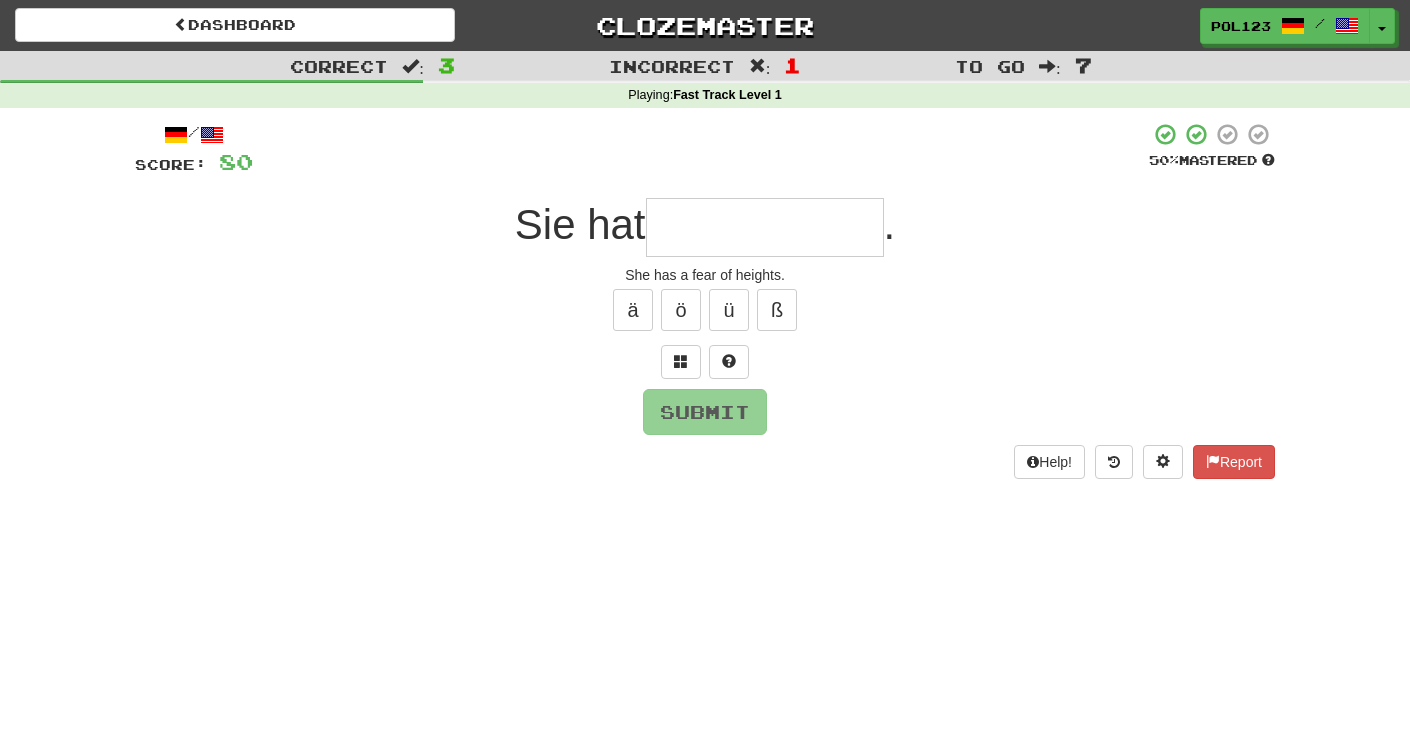 click on "She has a fear of heights." at bounding box center (705, 275) 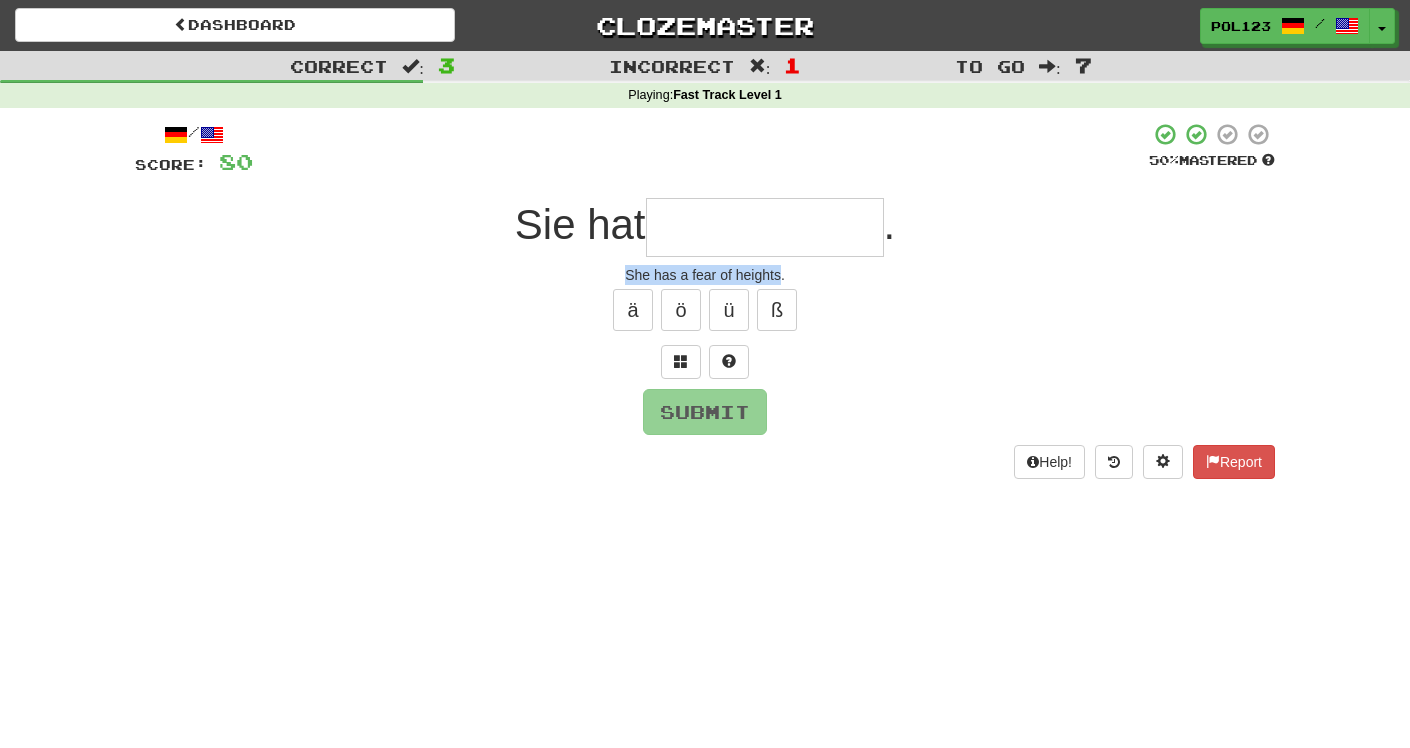 drag, startPoint x: 637, startPoint y: 276, endPoint x: 775, endPoint y: 283, distance: 138.17743 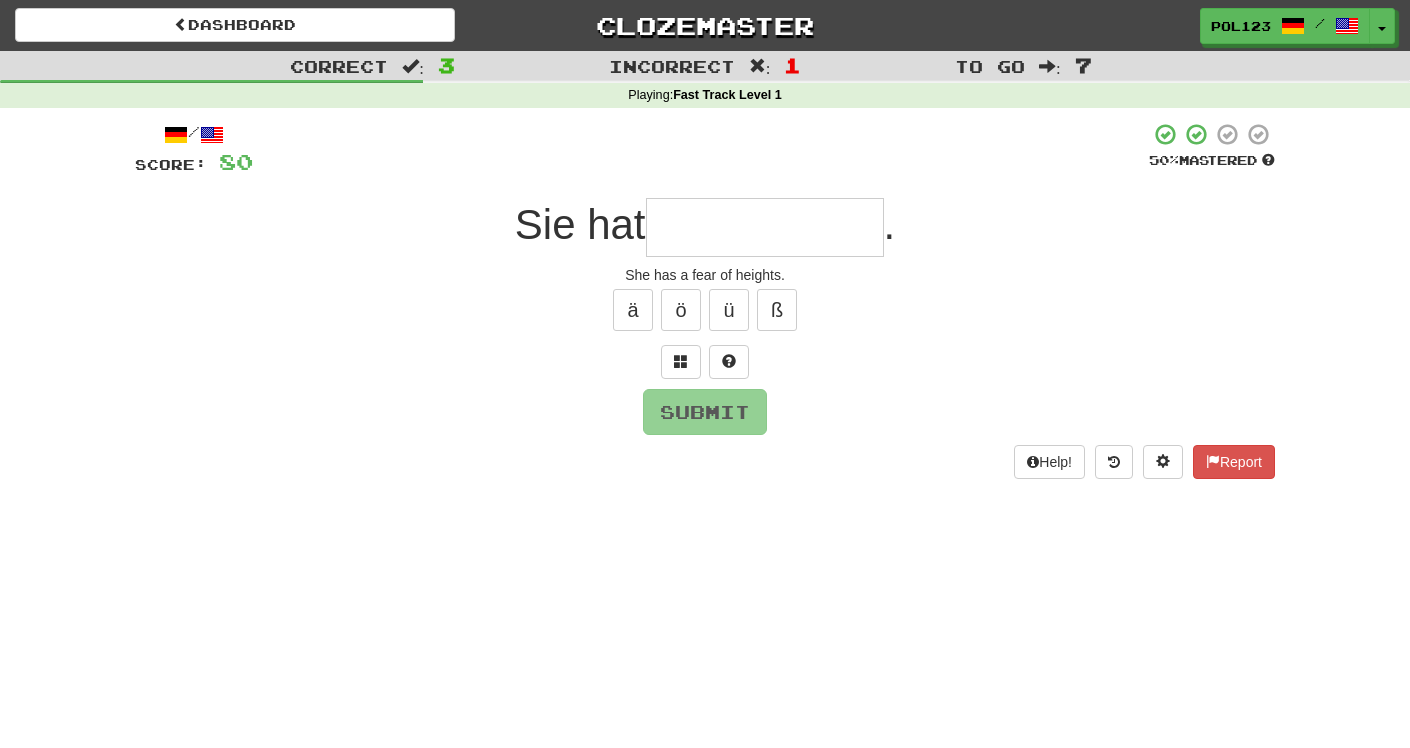 click at bounding box center [765, 227] 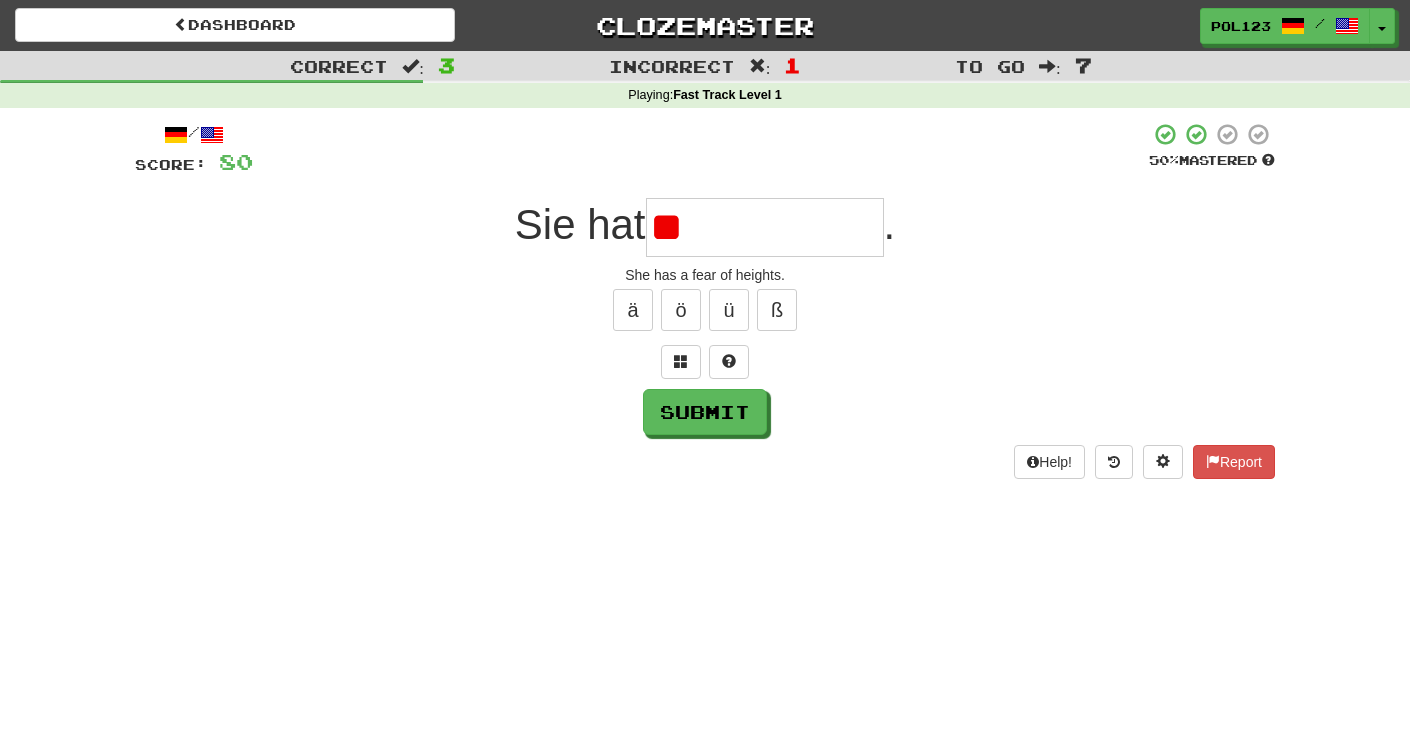 type on "*" 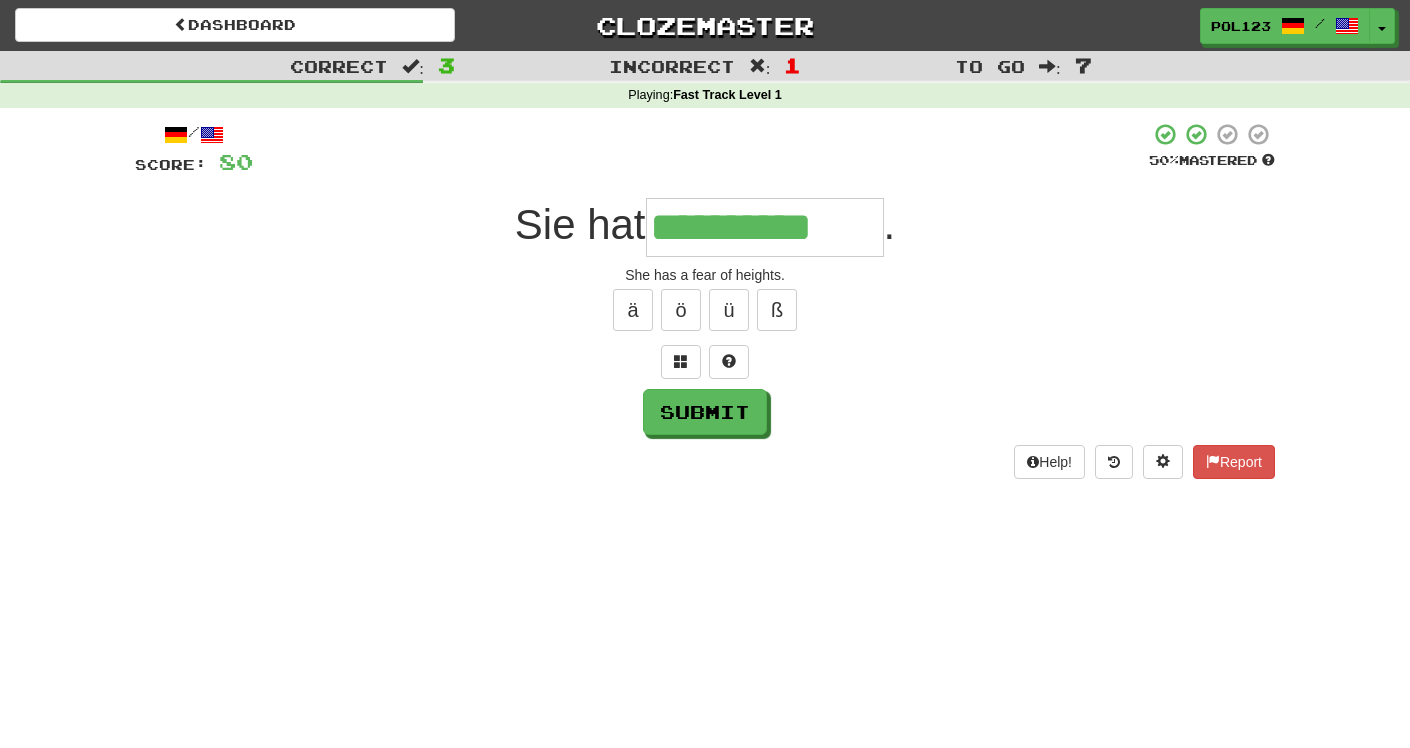type on "**********" 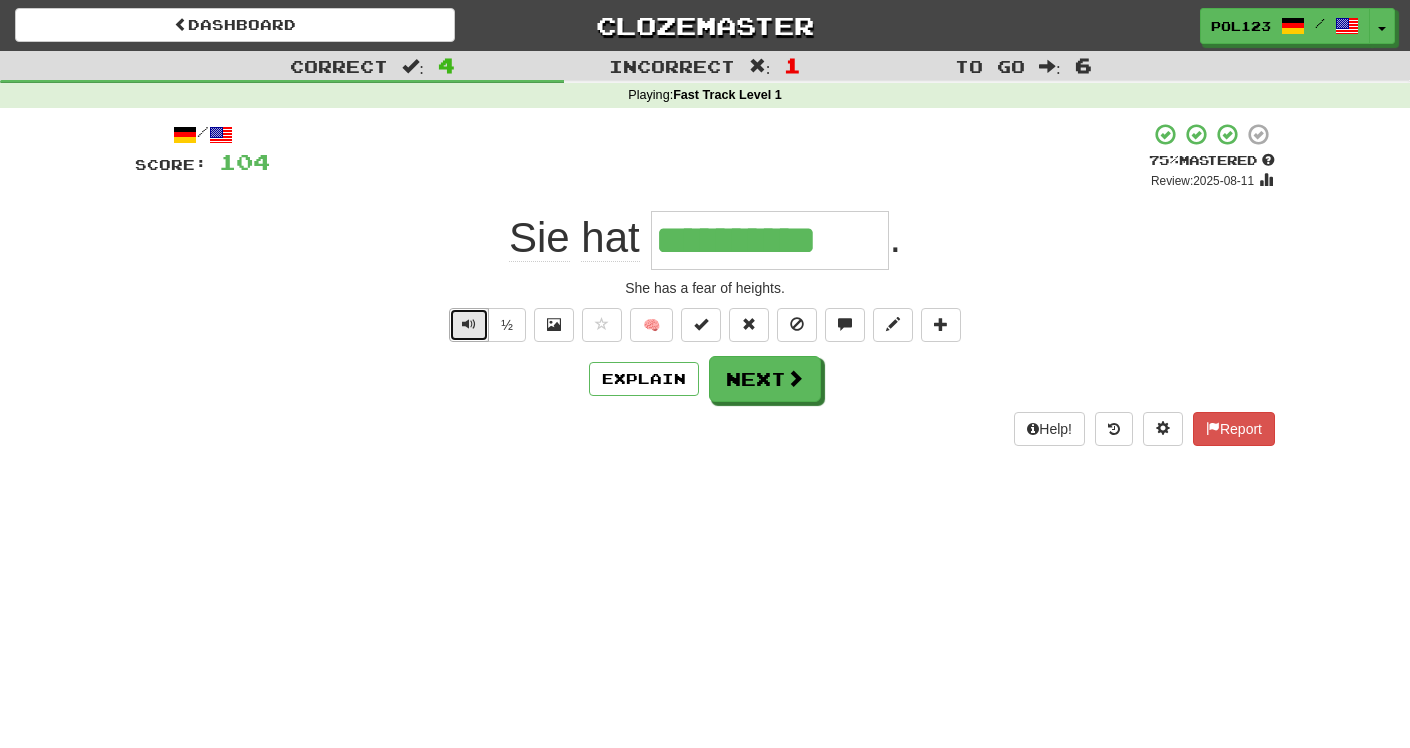 click at bounding box center (469, 324) 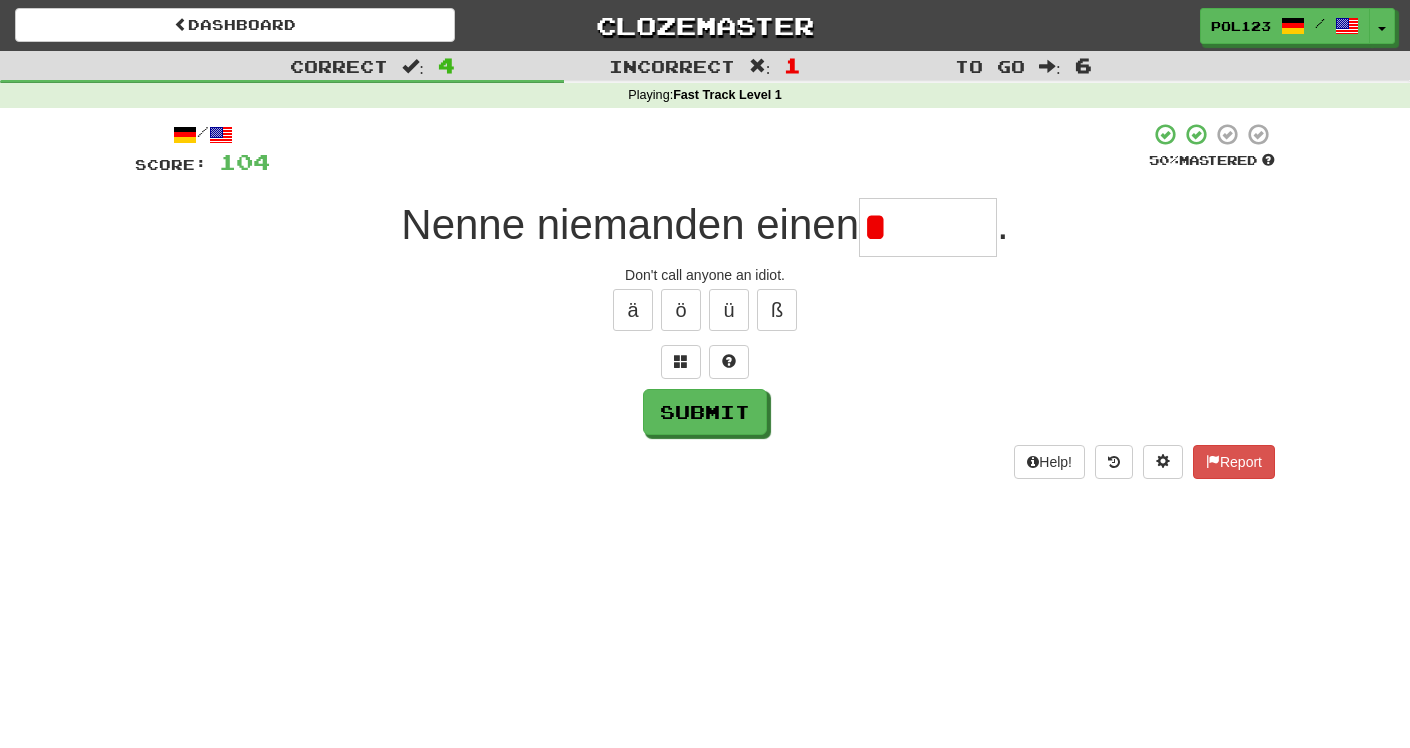 type on "*" 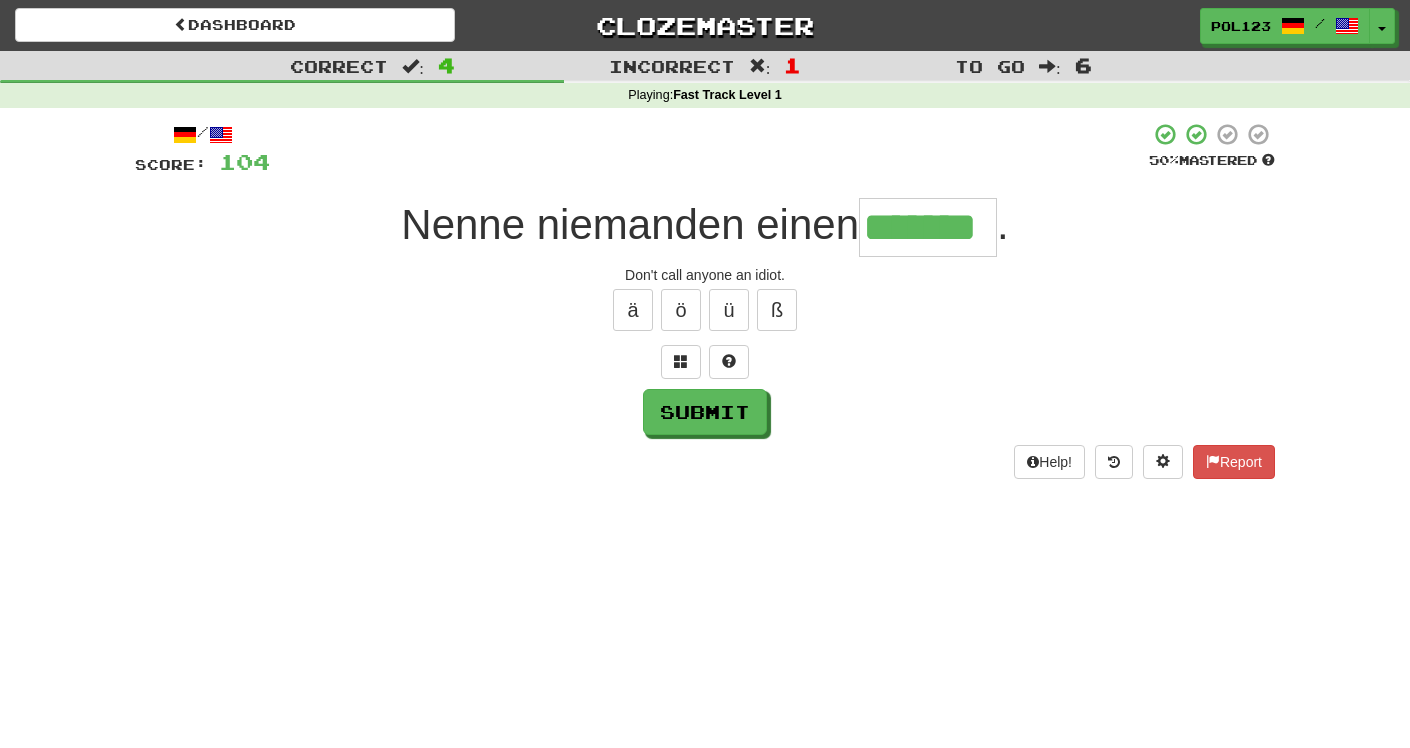 type on "*******" 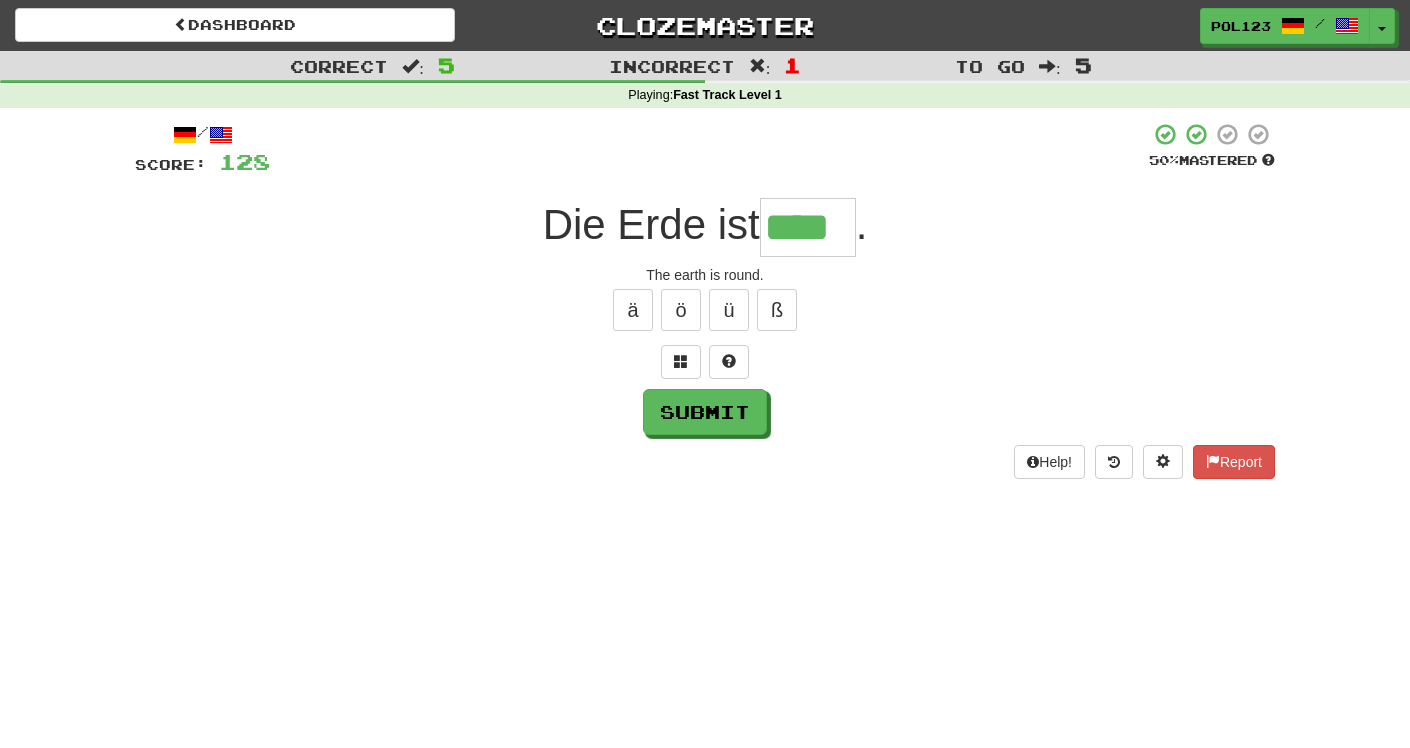type on "****" 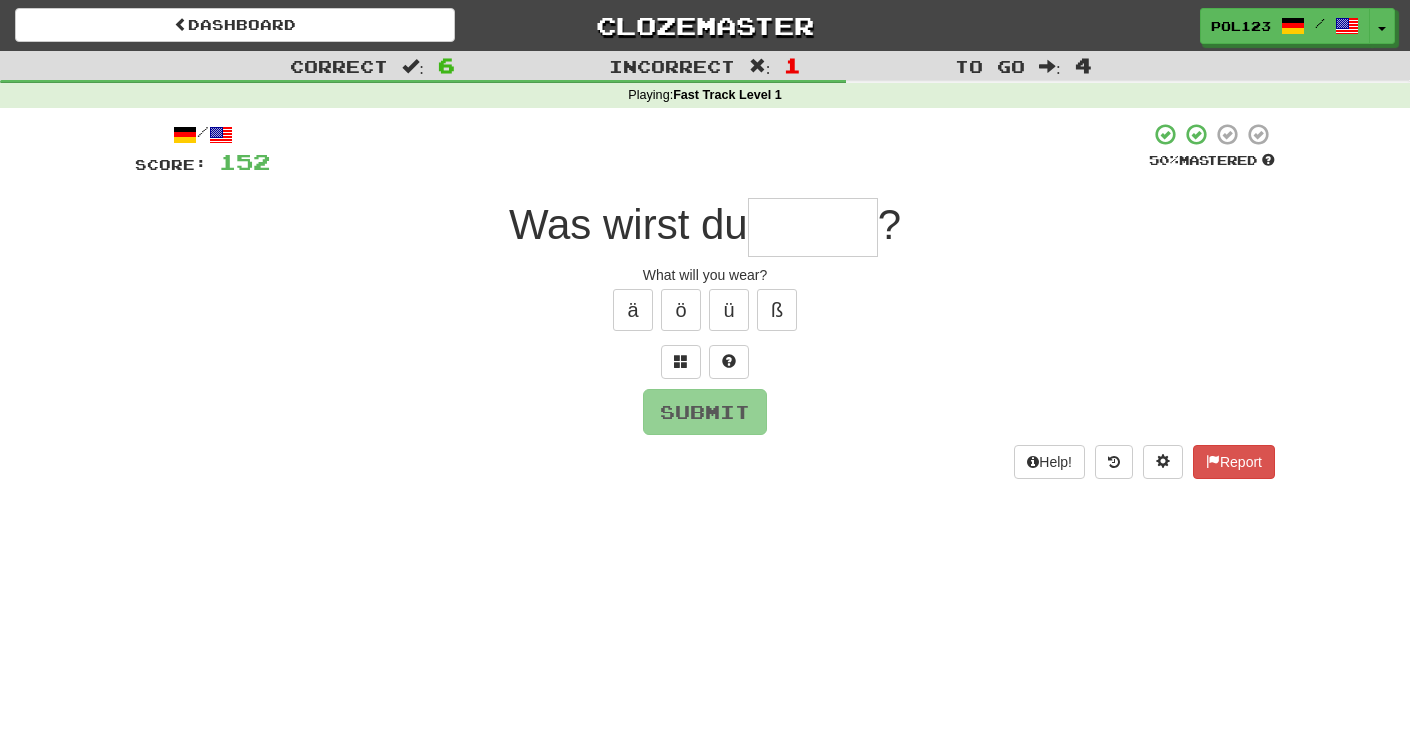 type on "*" 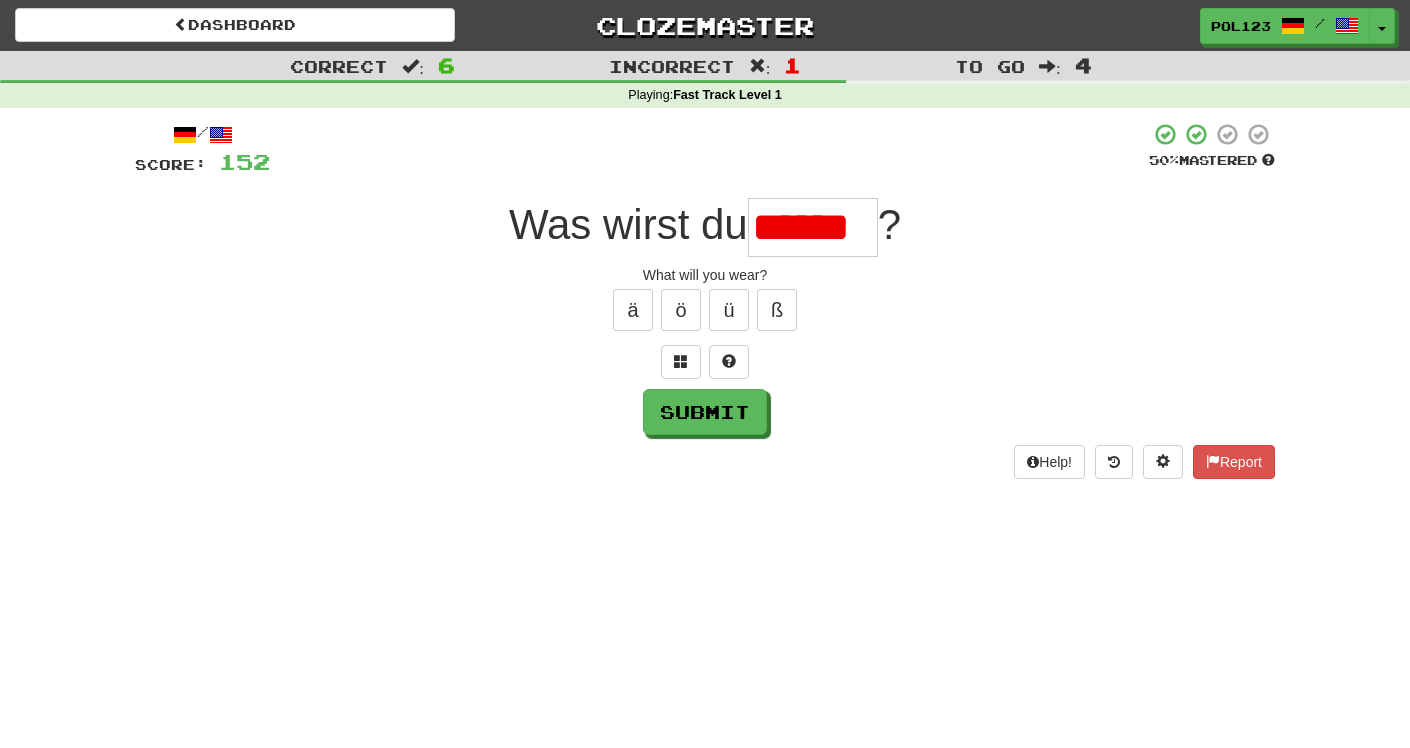 click on "What will you wear?" at bounding box center (705, 275) 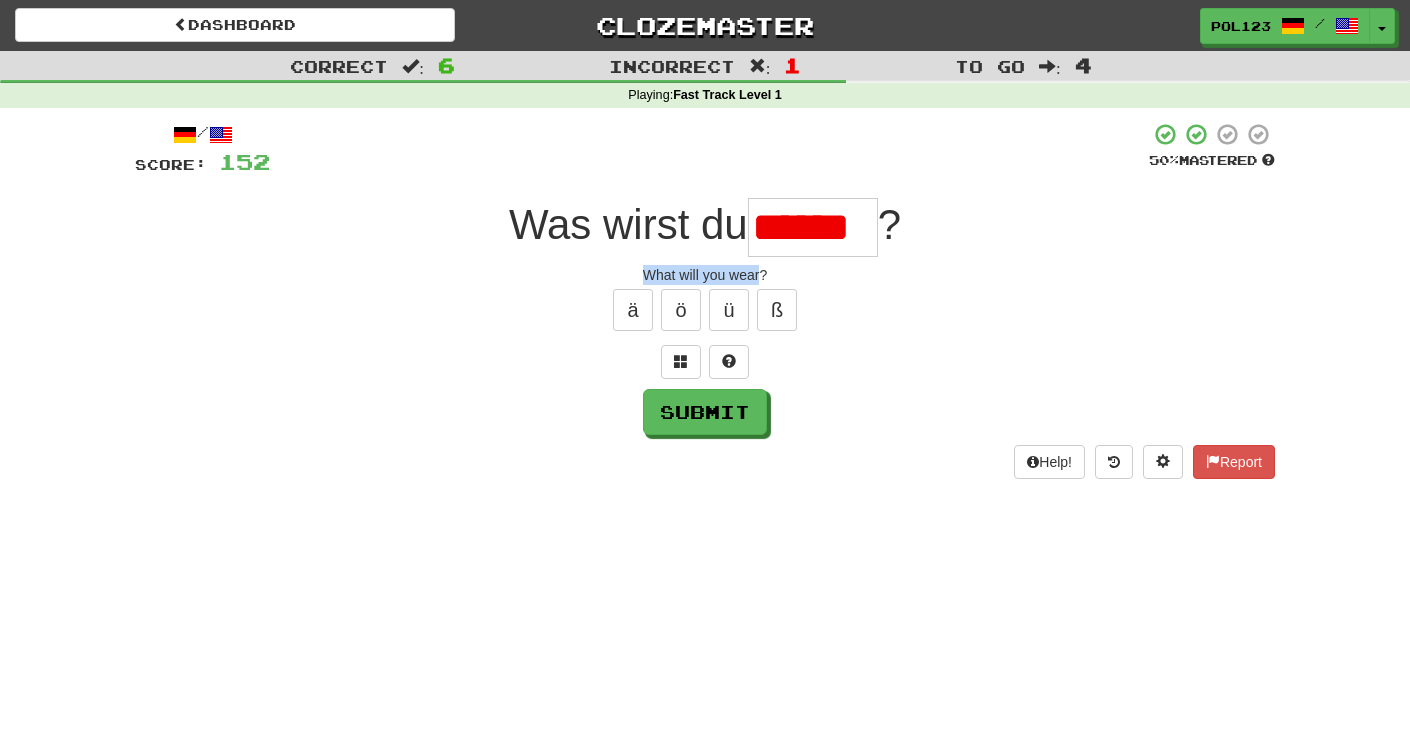 drag, startPoint x: 658, startPoint y: 274, endPoint x: 734, endPoint y: 273, distance: 76.00658 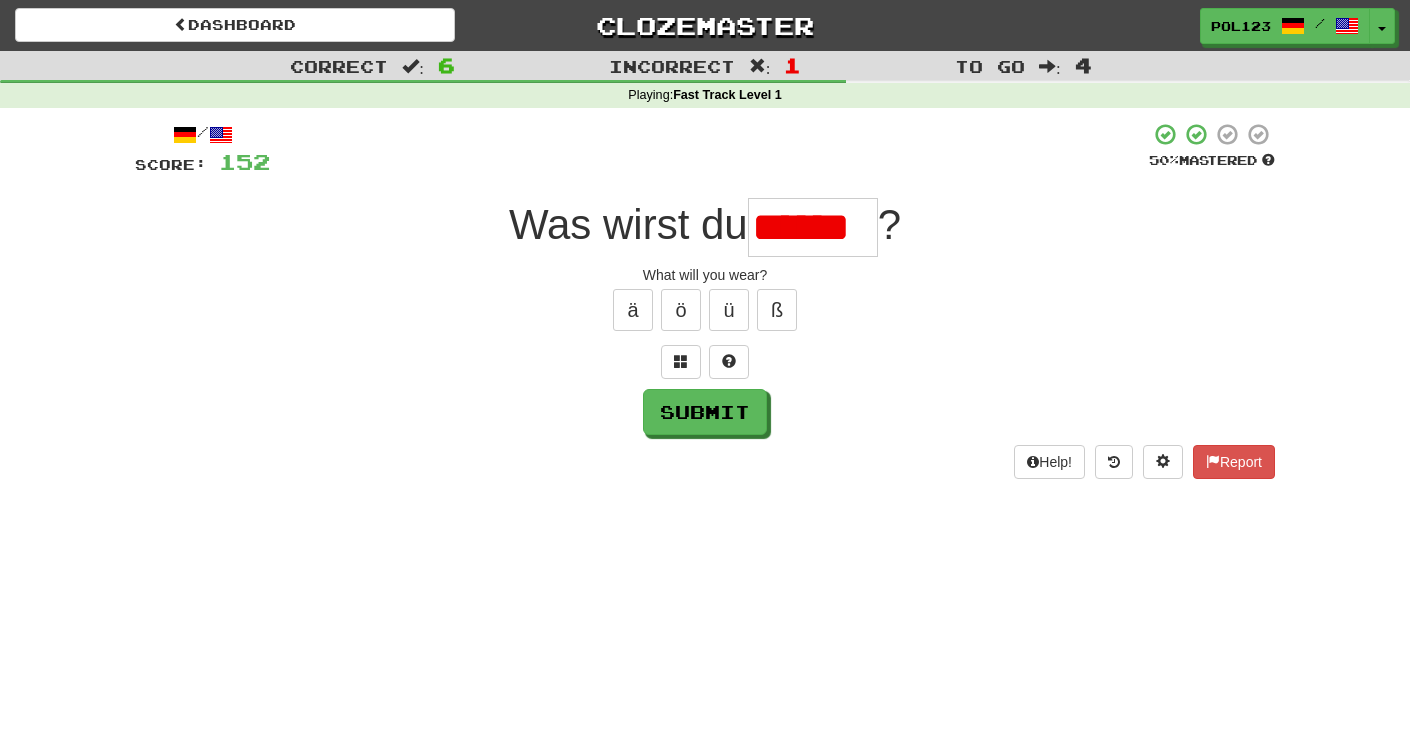 click on "******" at bounding box center (813, 227) 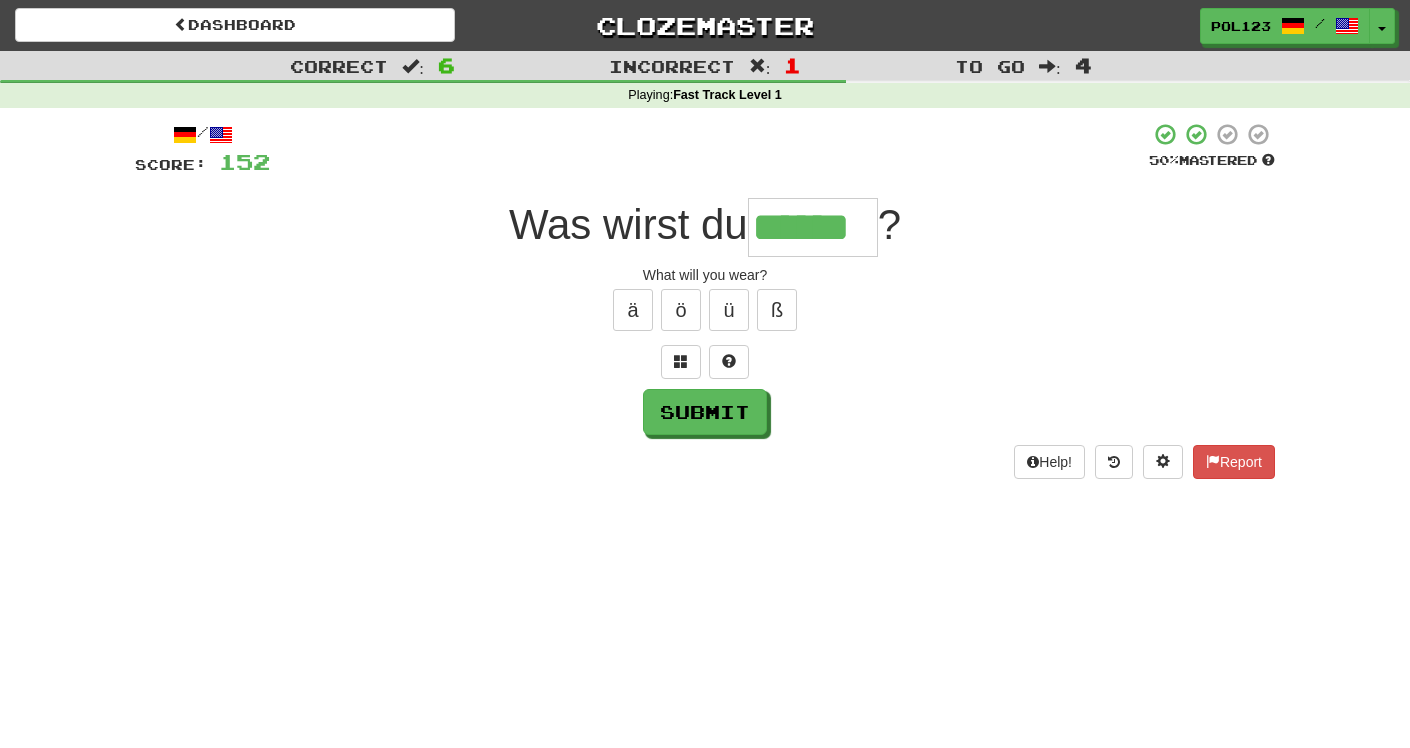 type on "******" 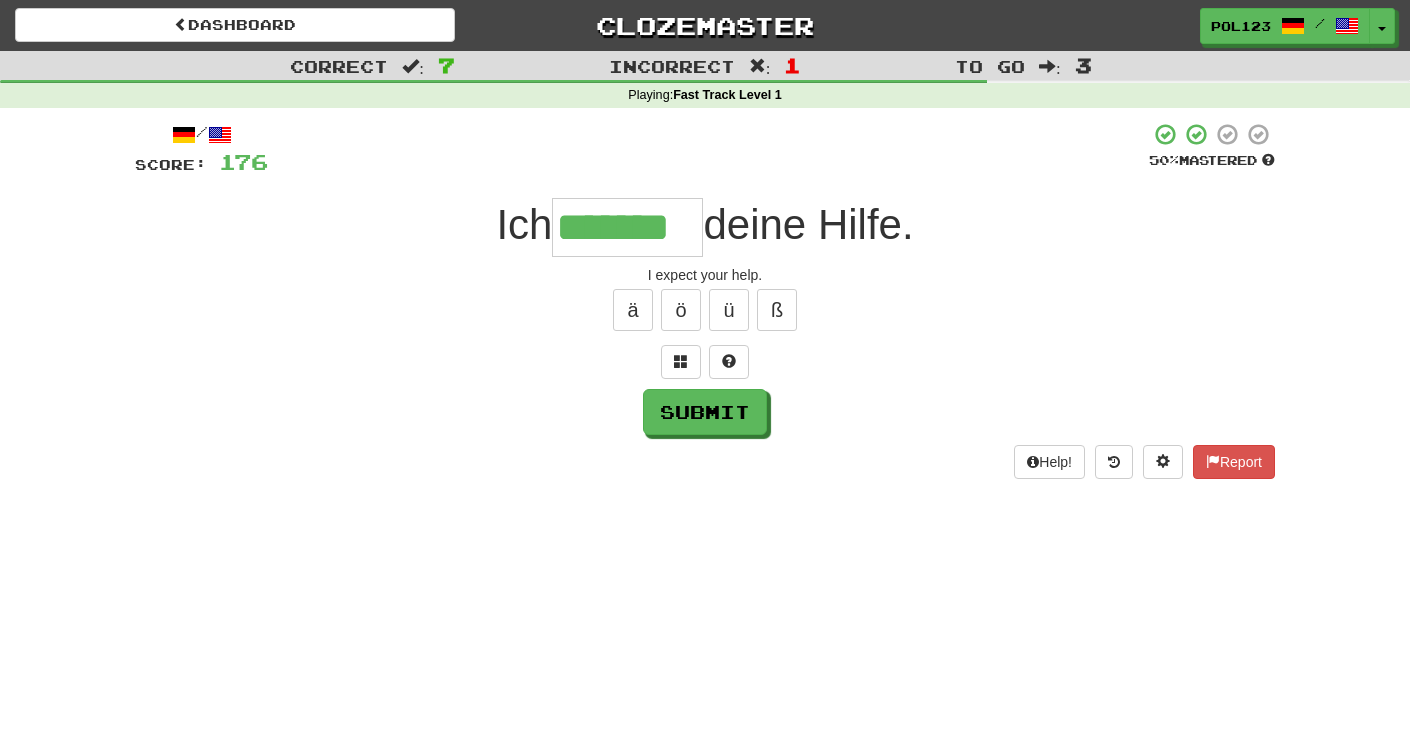 type on "*******" 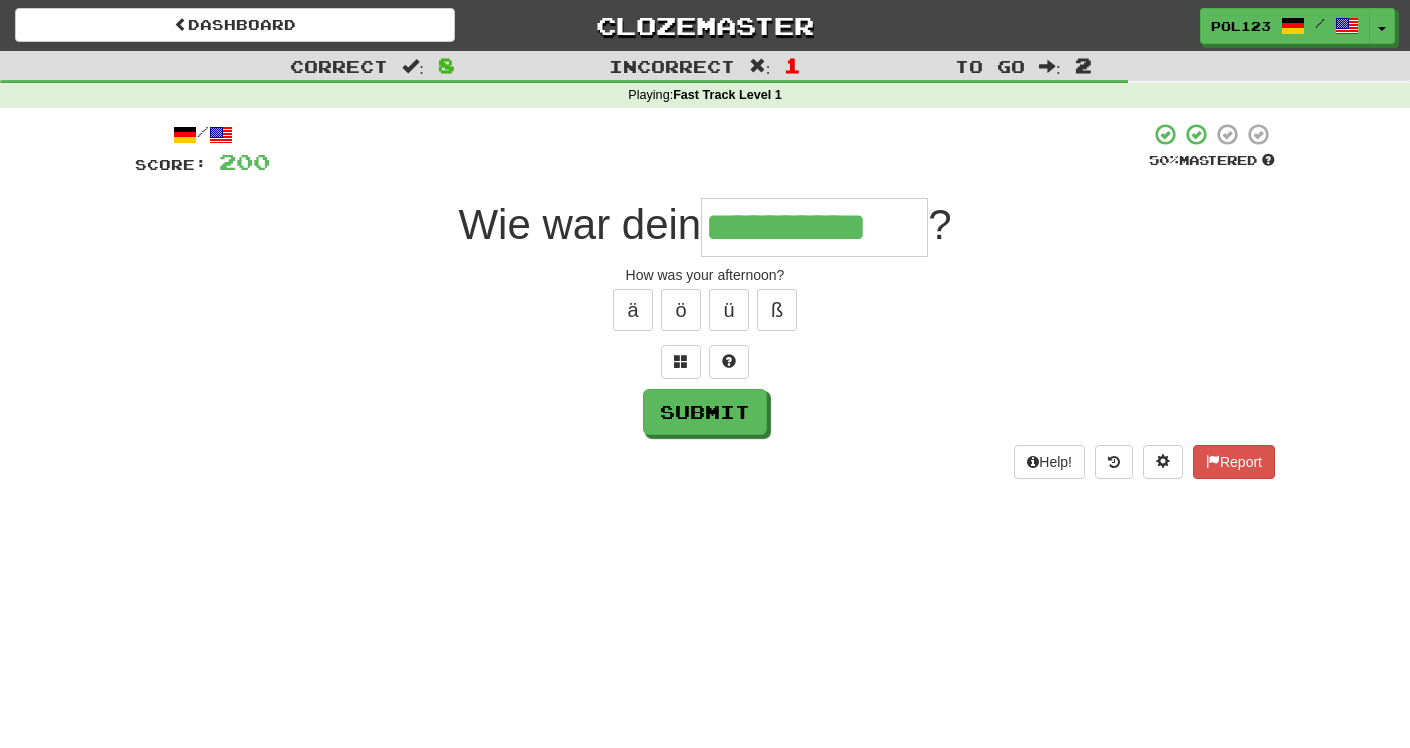 scroll, scrollTop: 0, scrollLeft: 3, axis: horizontal 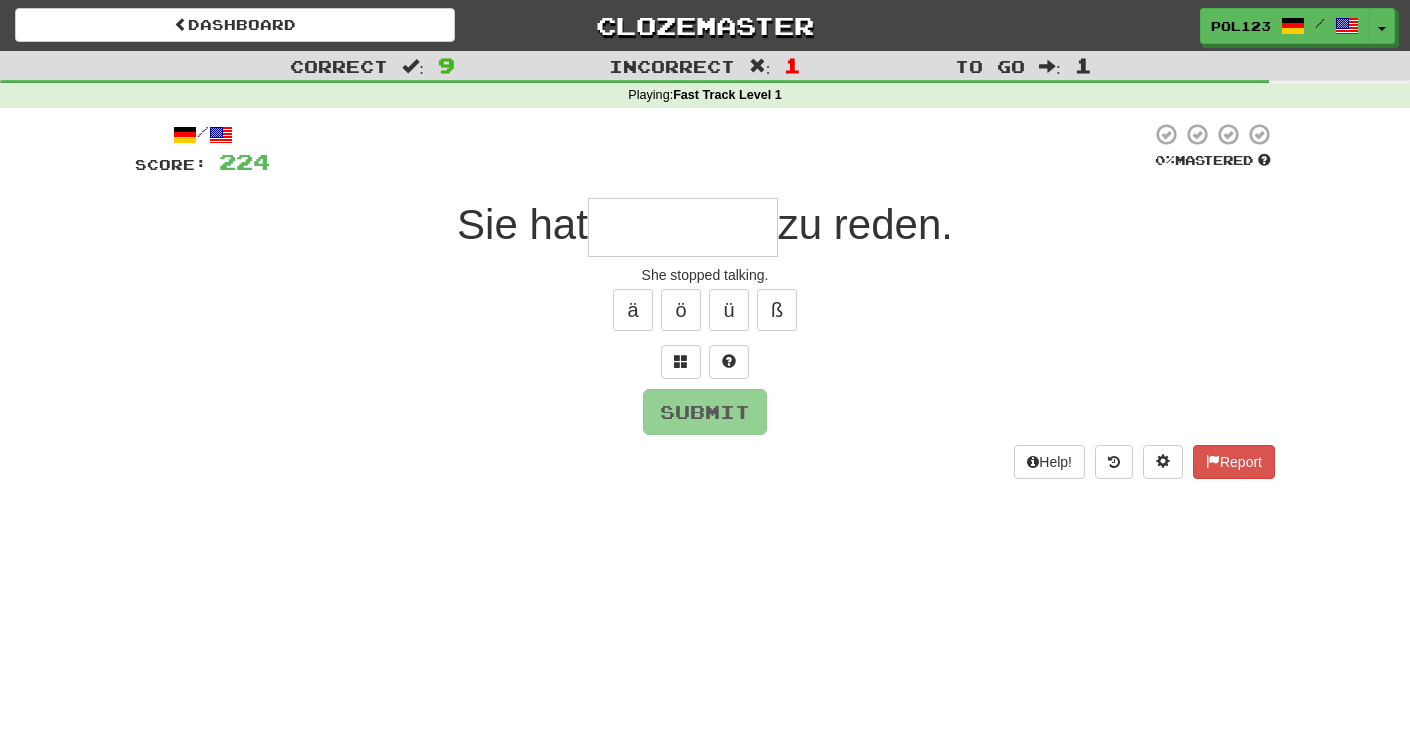 type on "*" 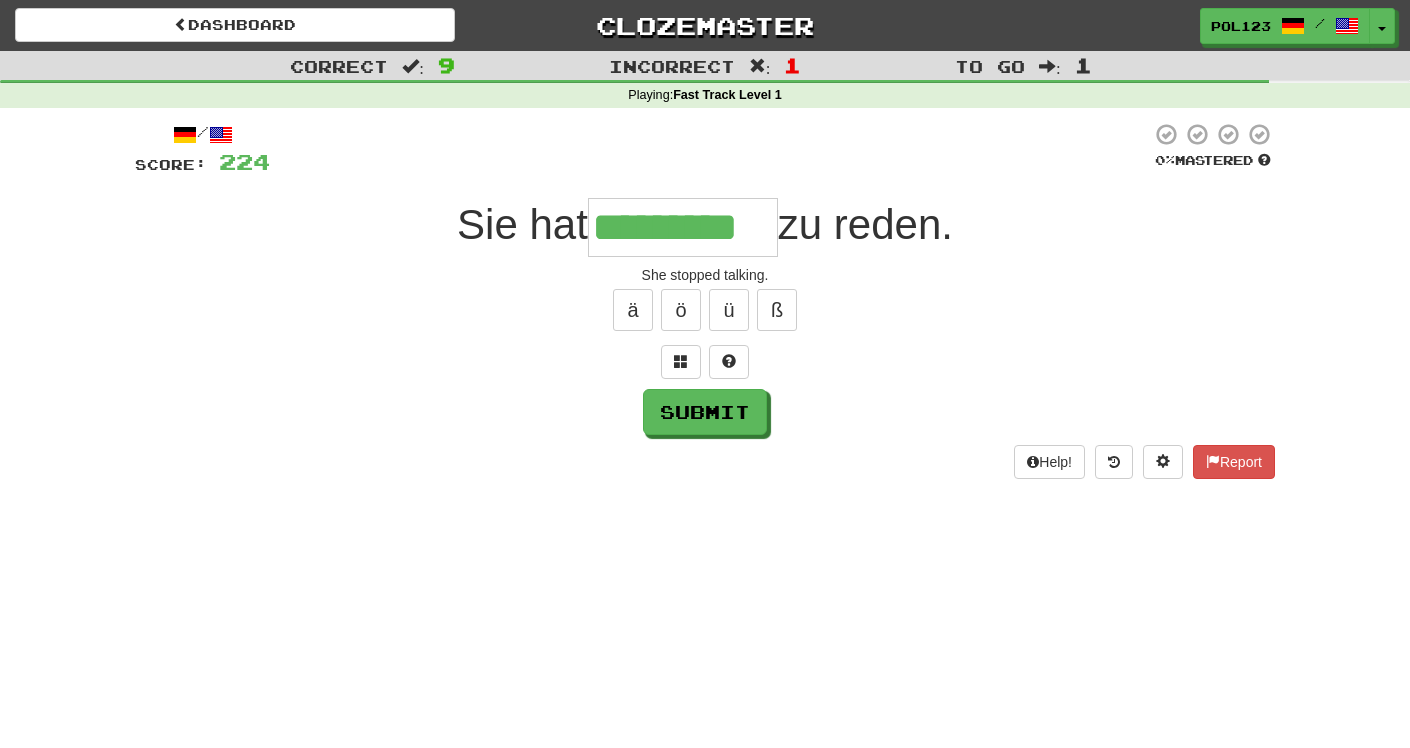 type on "*********" 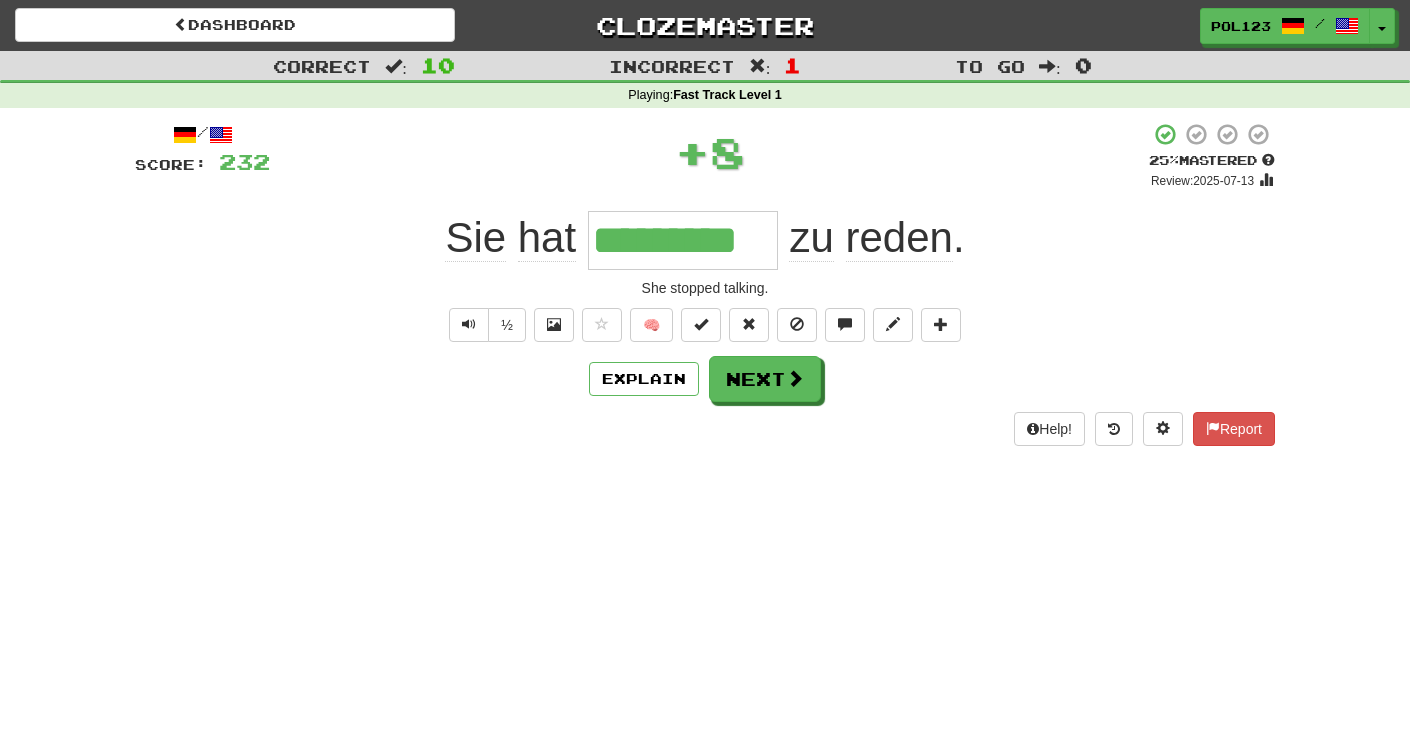 type 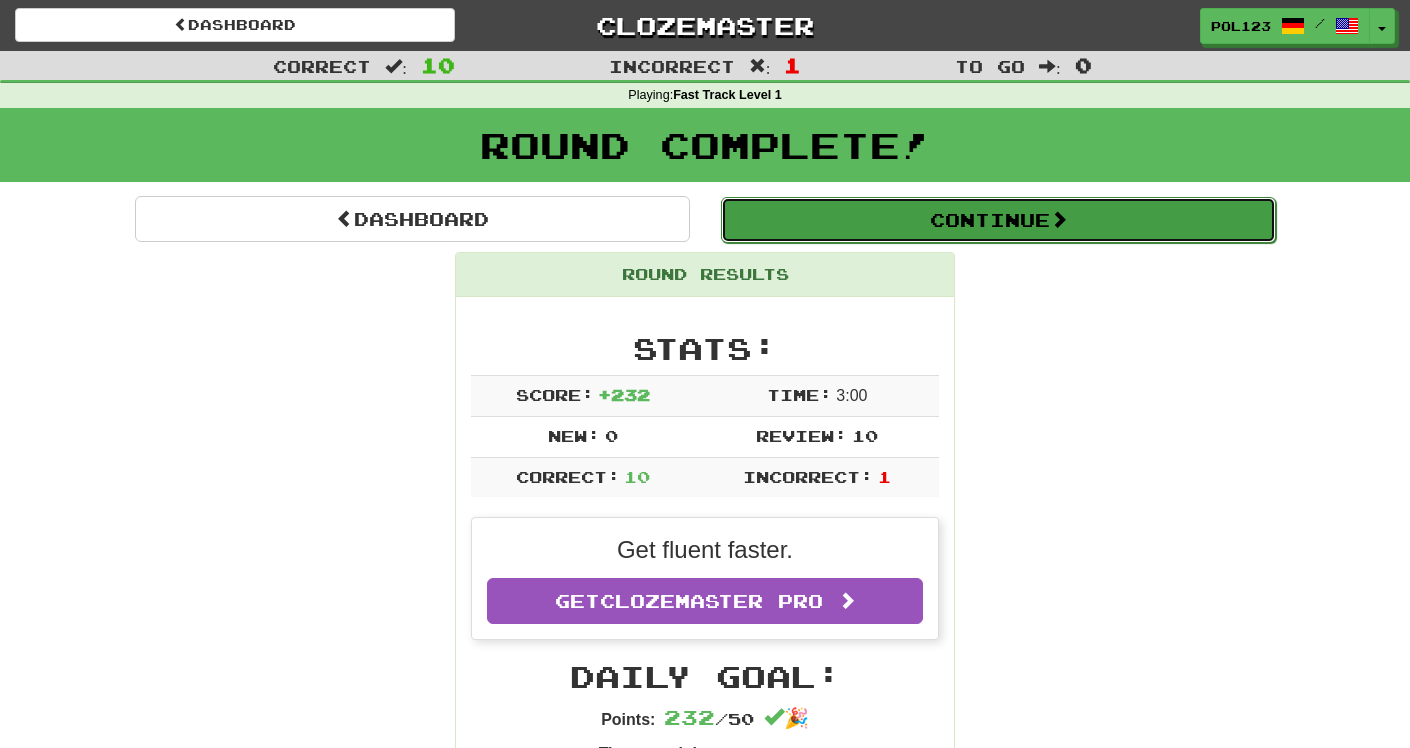 click on "Continue" at bounding box center [998, 220] 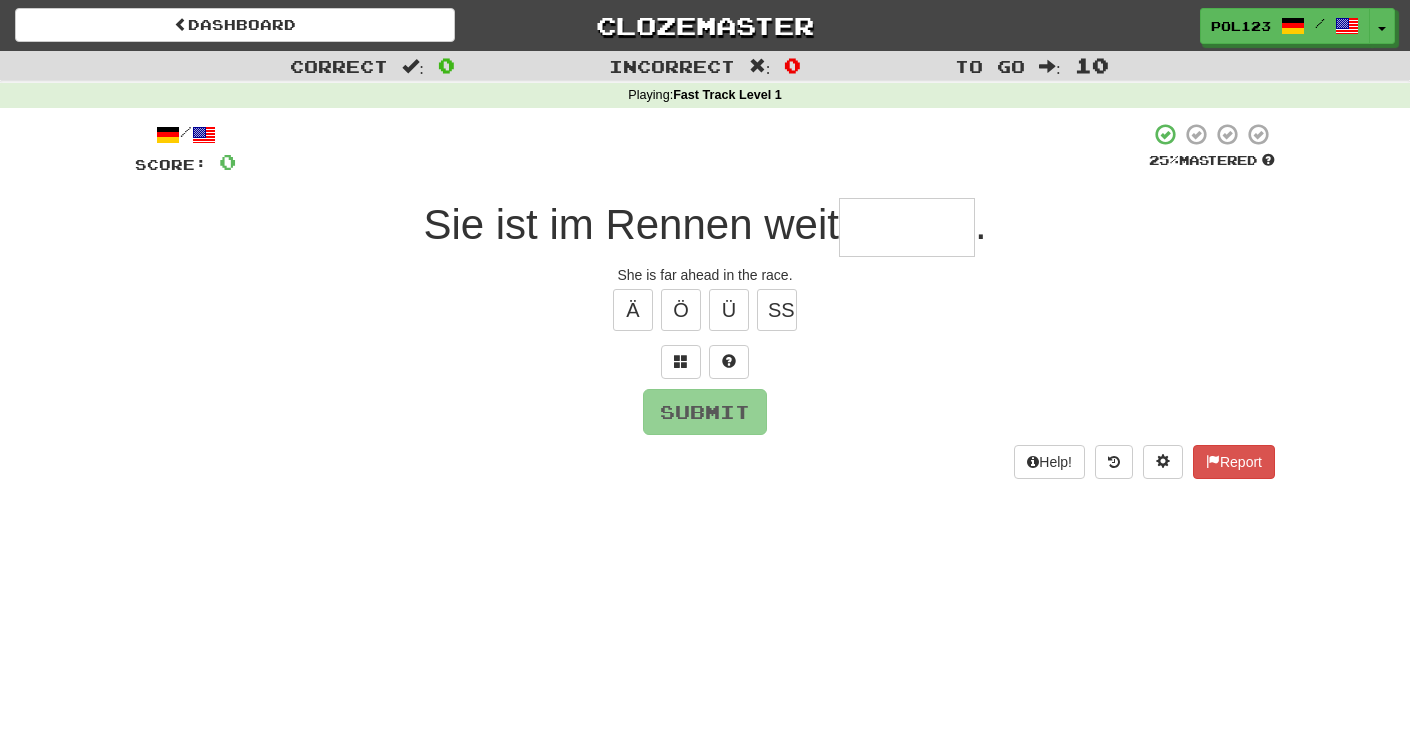 type on "*" 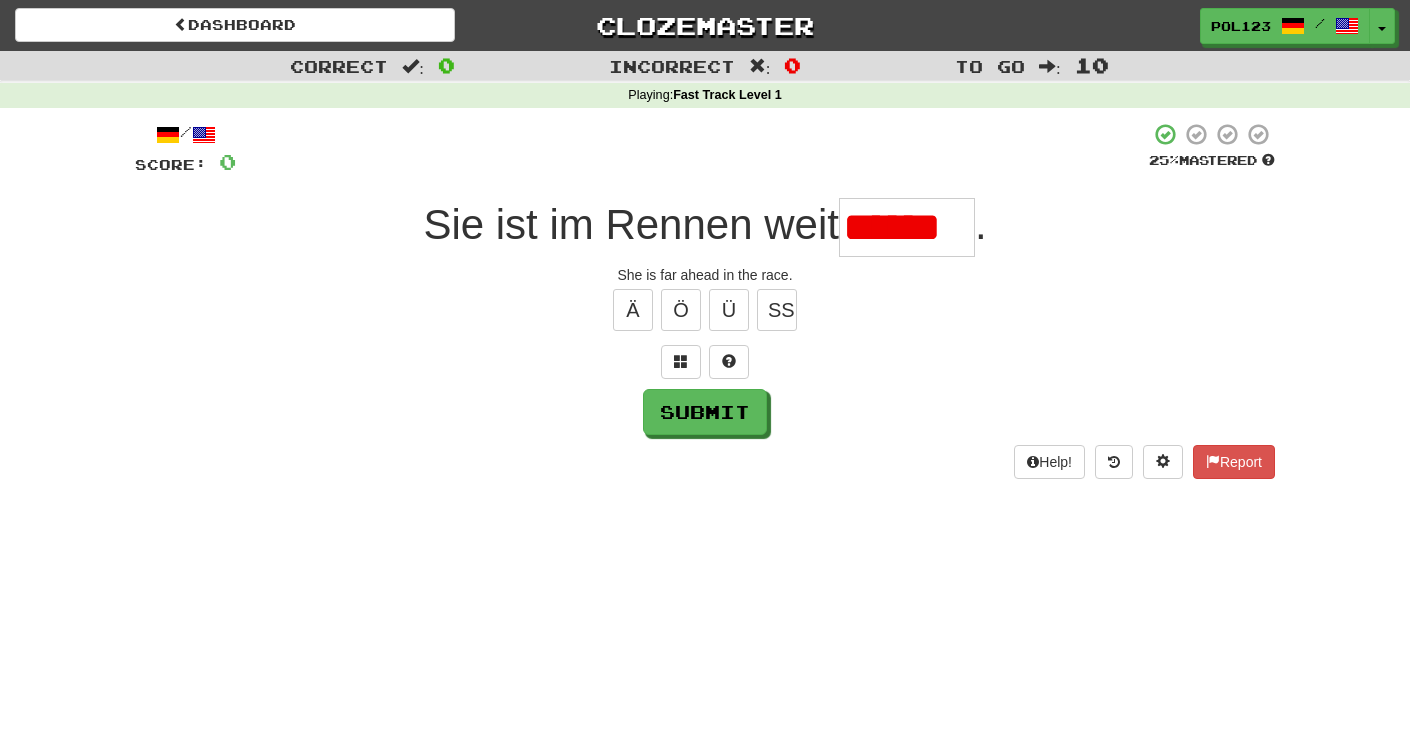 scroll, scrollTop: 0, scrollLeft: 0, axis: both 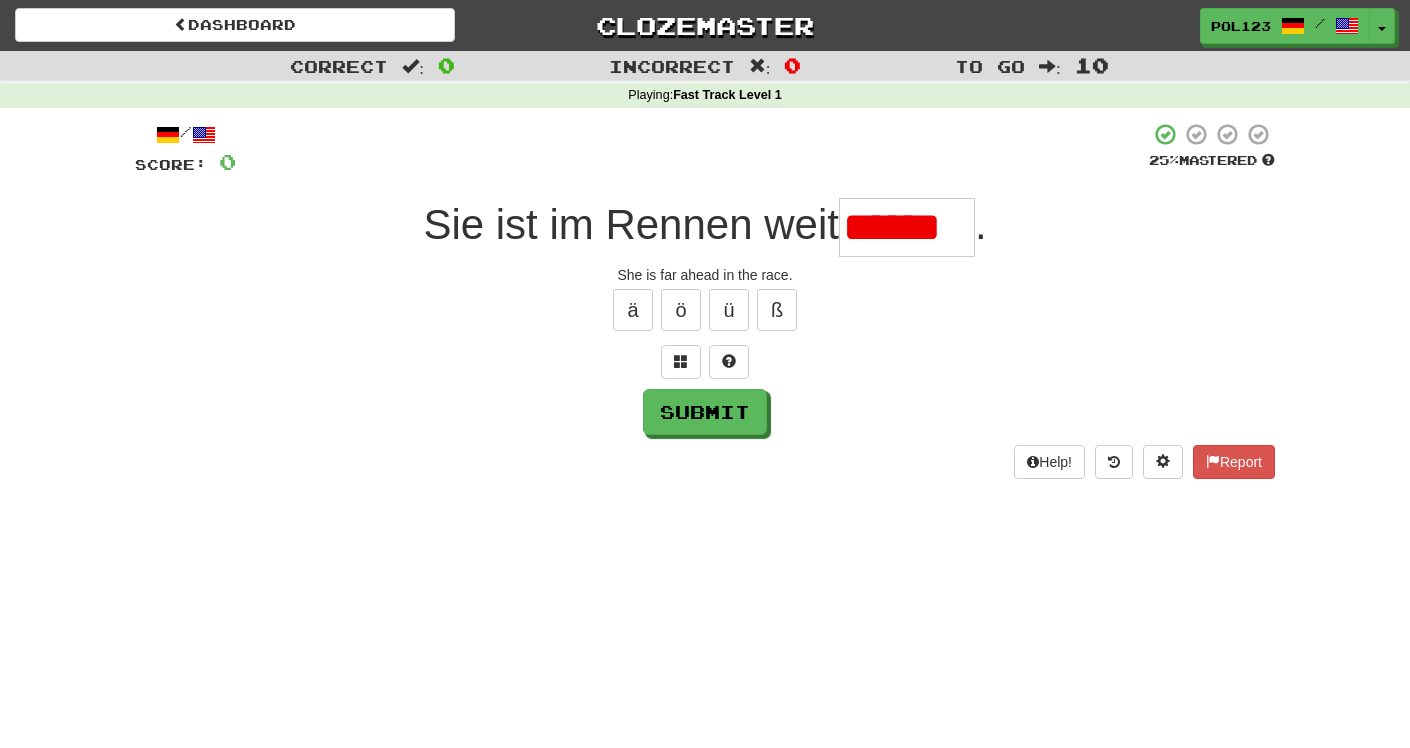 click on "She is far ahead in the race." at bounding box center [705, 275] 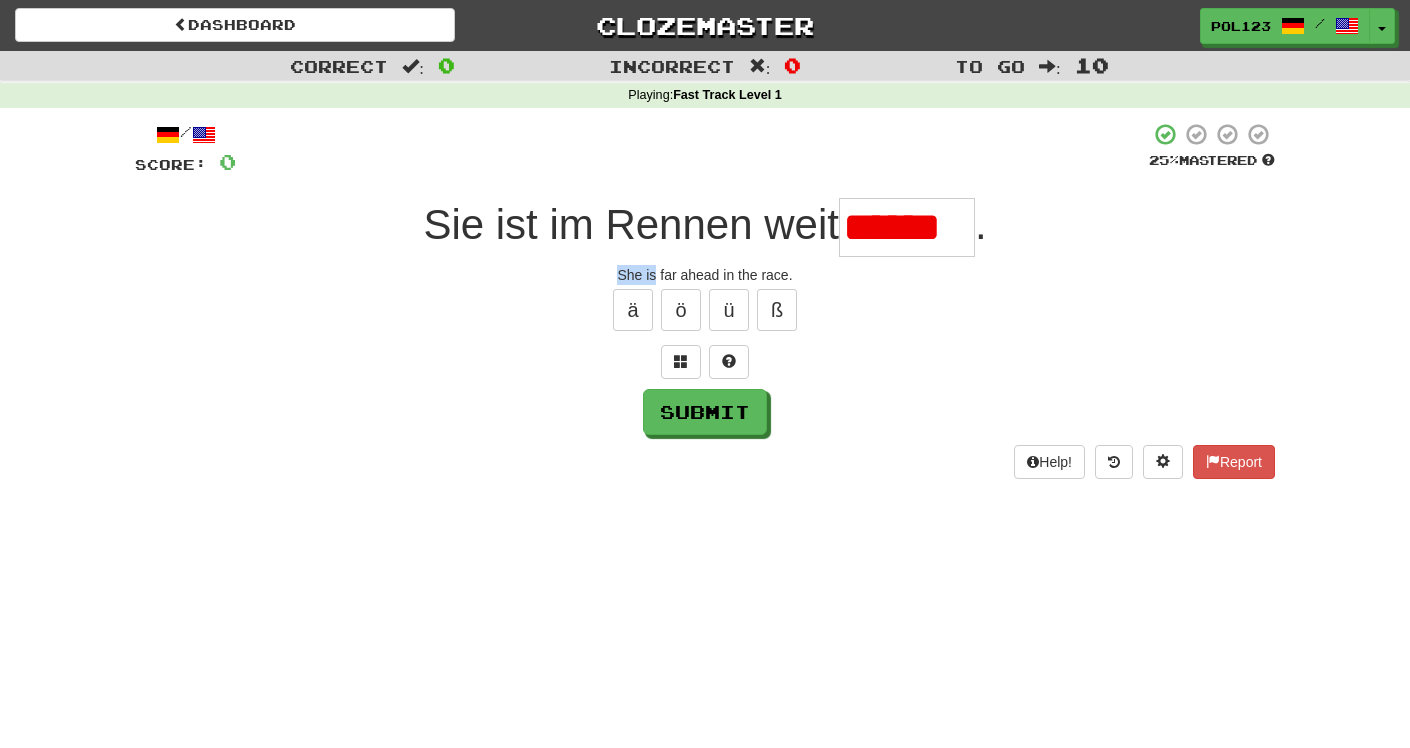 drag, startPoint x: 635, startPoint y: 277, endPoint x: 648, endPoint y: 277, distance: 13 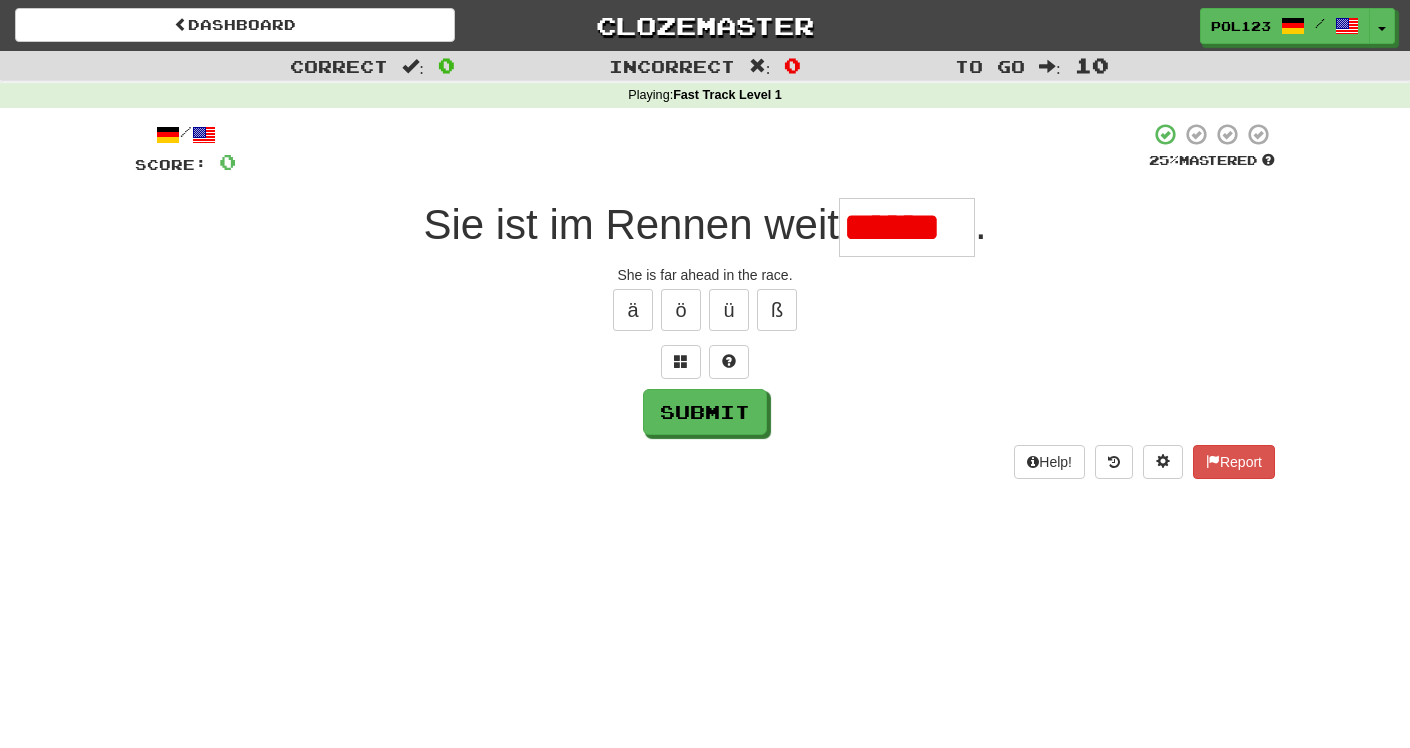 click on "******" at bounding box center [907, 227] 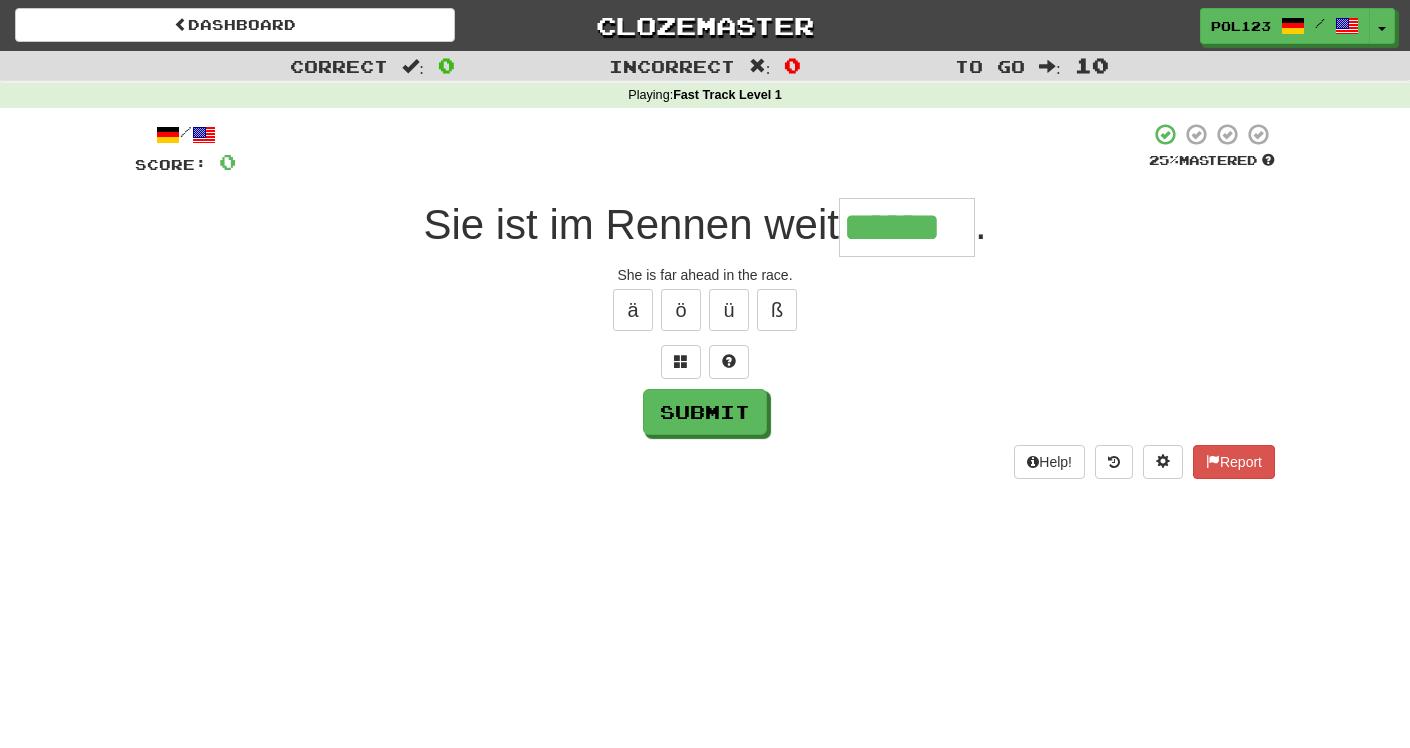 type on "******" 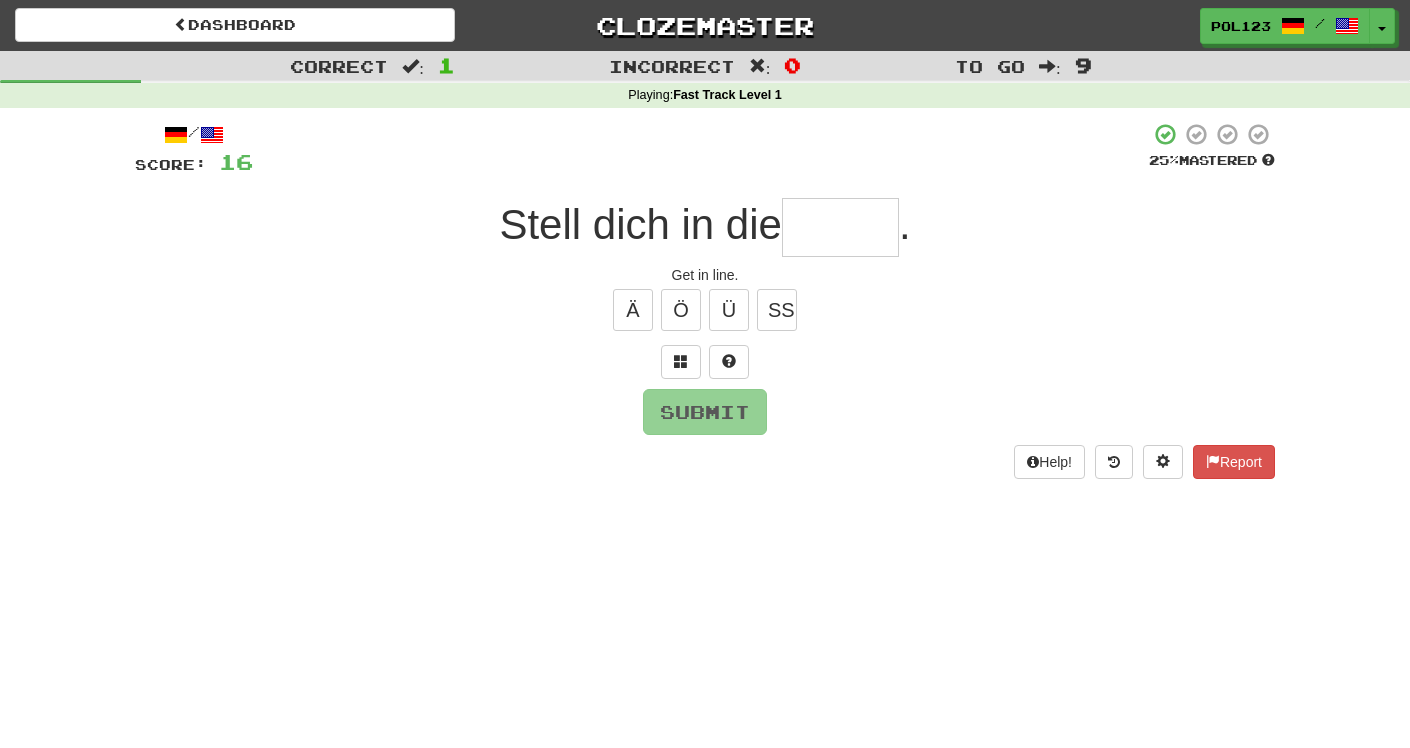 type on "*" 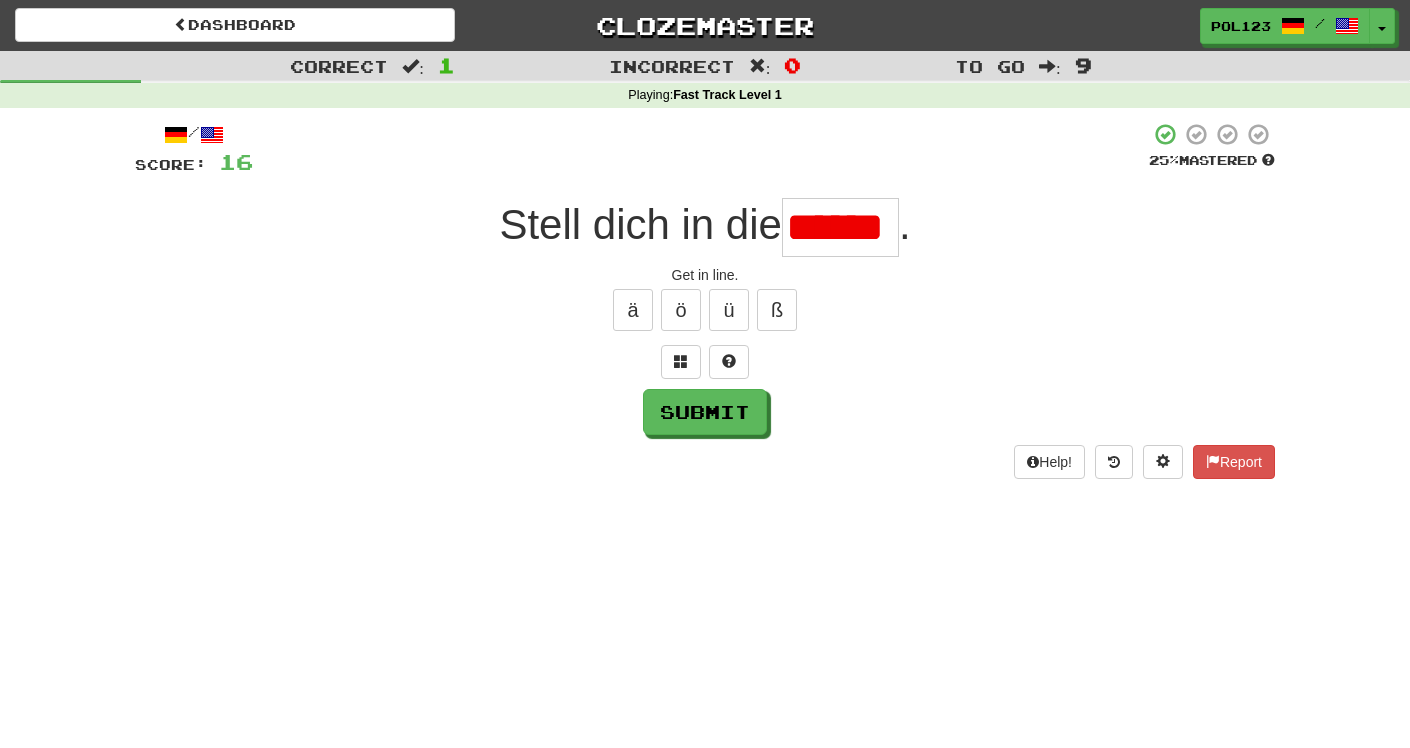 scroll, scrollTop: 0, scrollLeft: 3, axis: horizontal 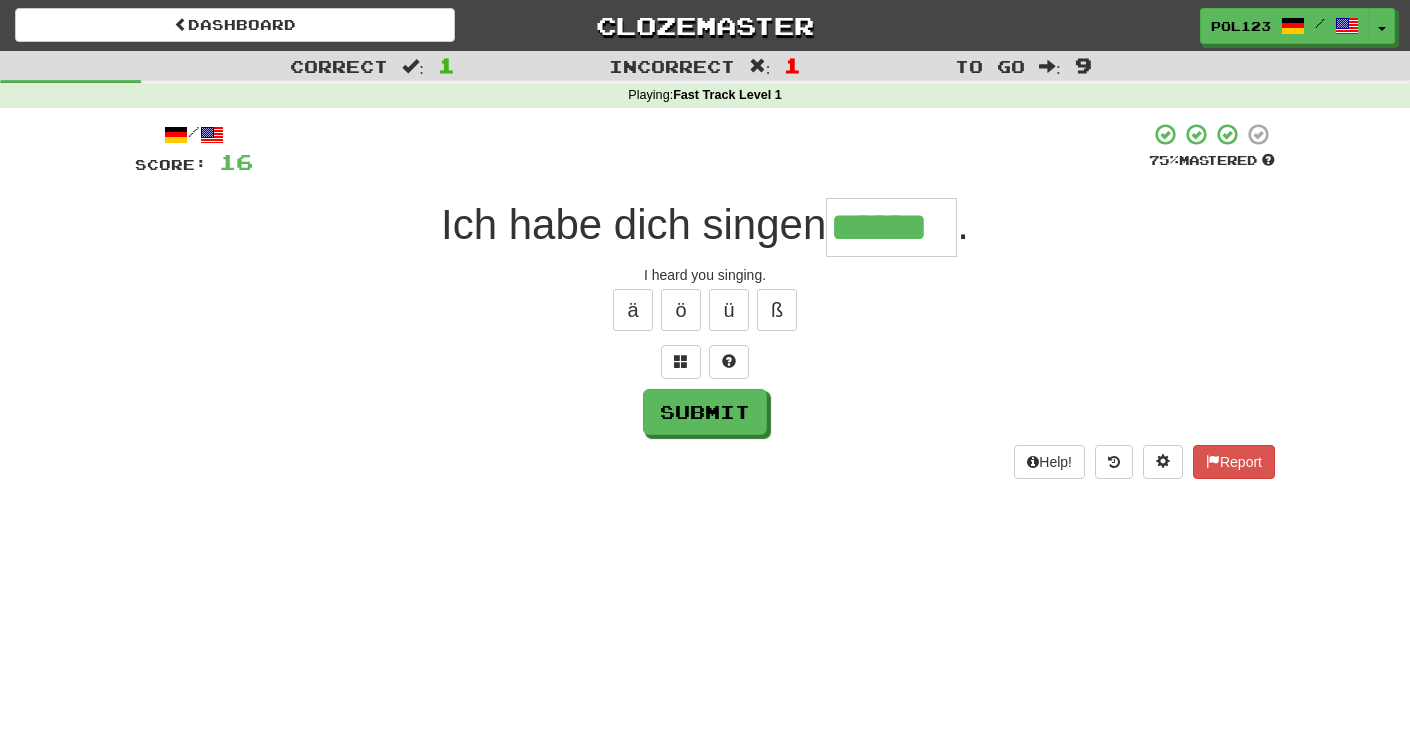 type on "******" 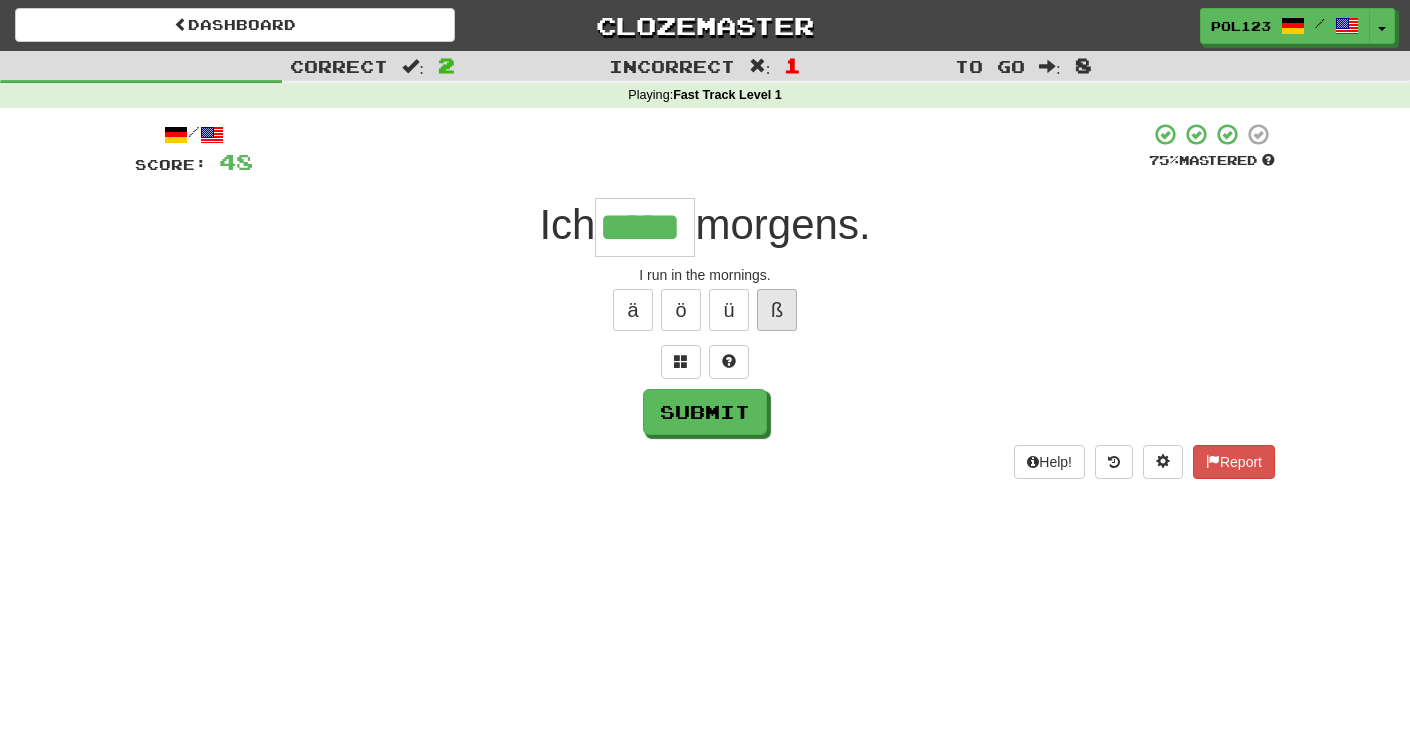 type on "*****" 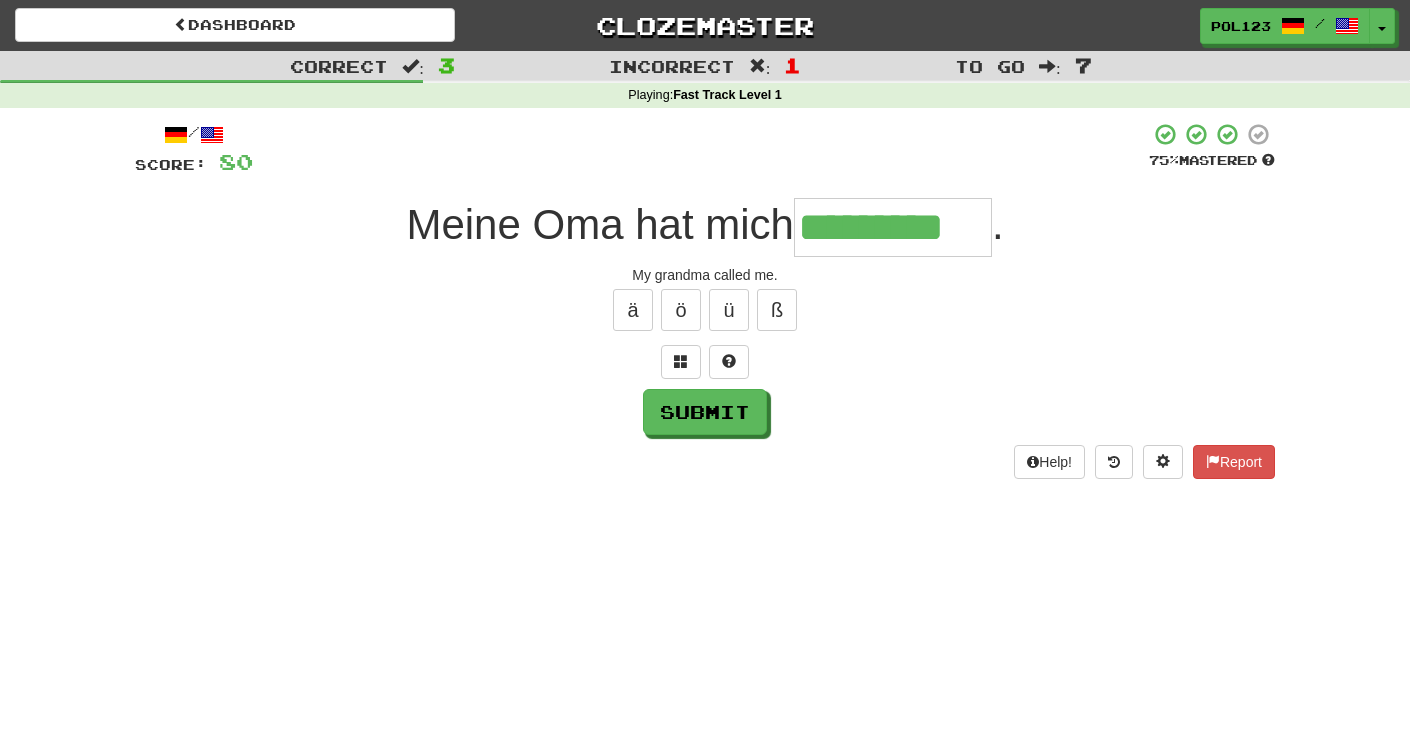 type on "*********" 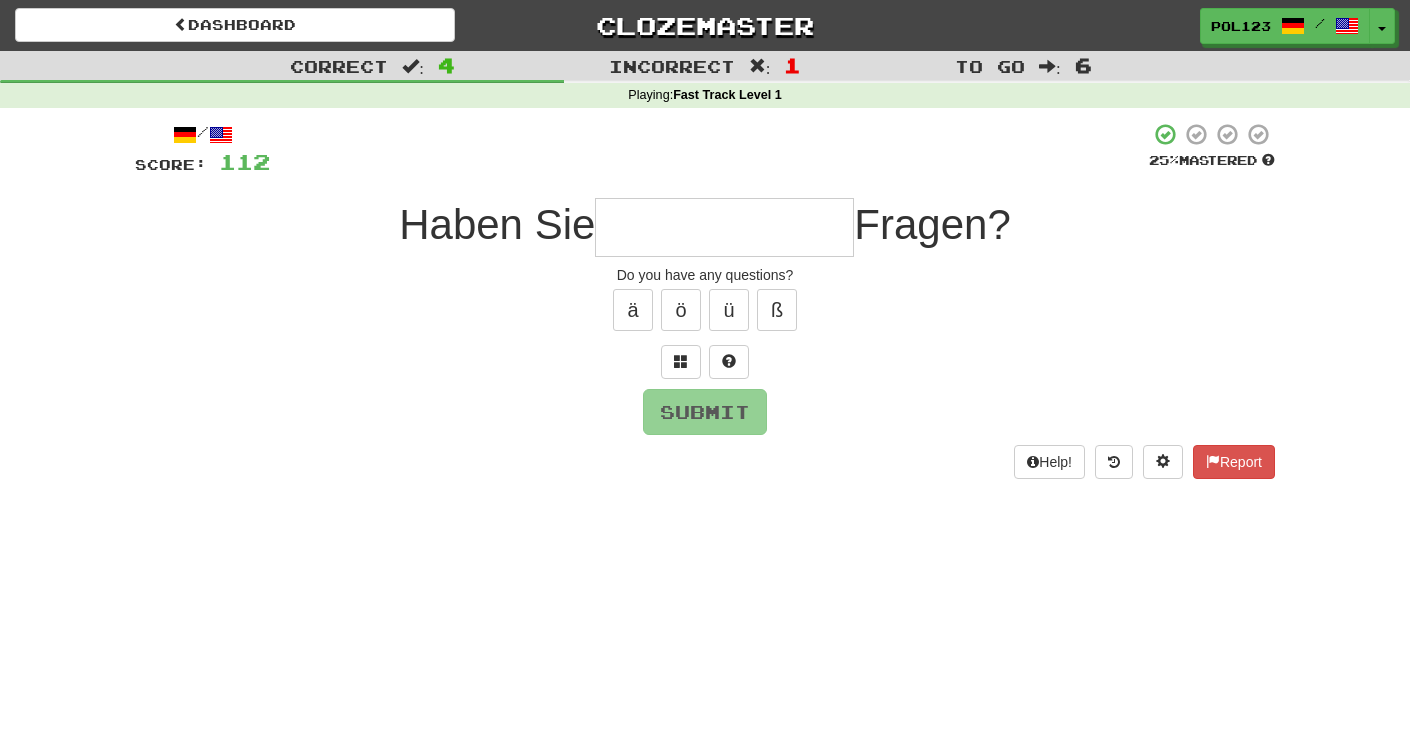 click on "Do you have any questions?" at bounding box center (705, 275) 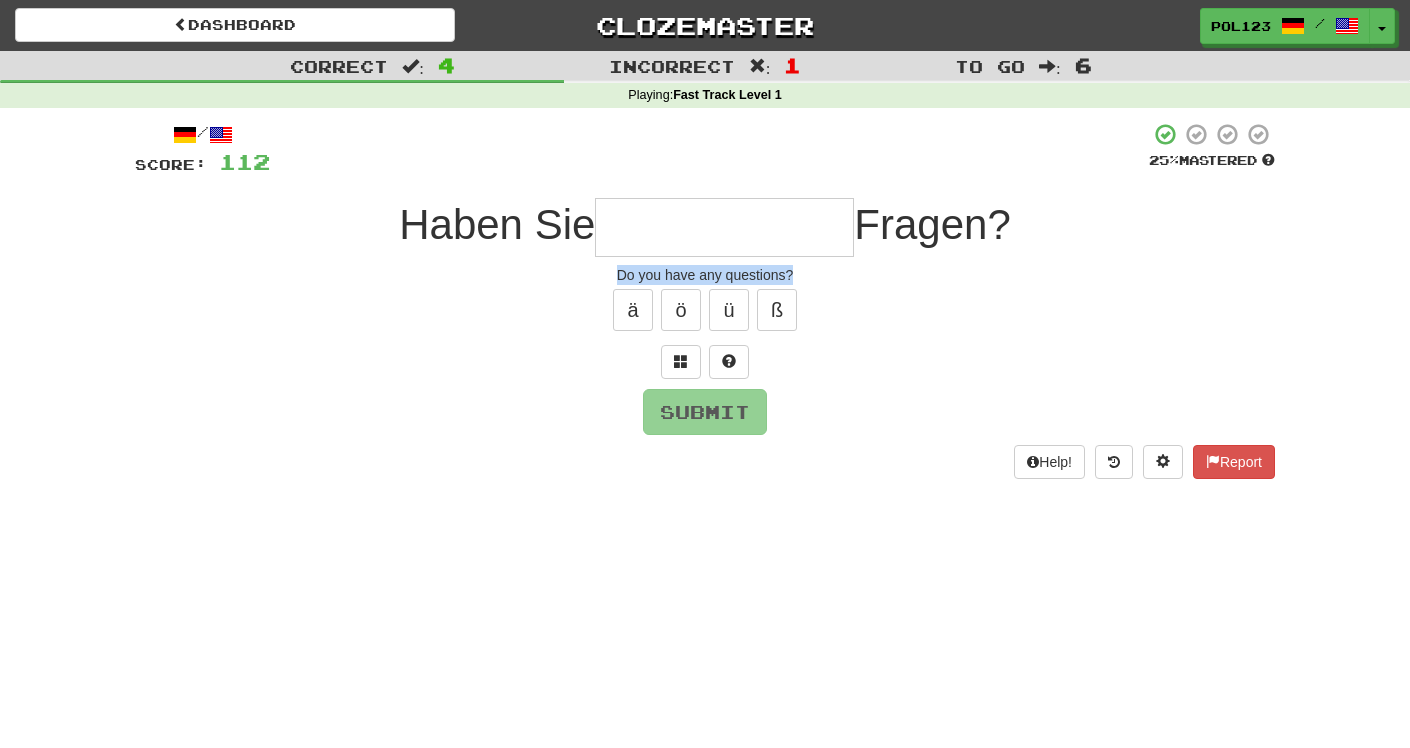 drag, startPoint x: 620, startPoint y: 278, endPoint x: 785, endPoint y: 283, distance: 165.07574 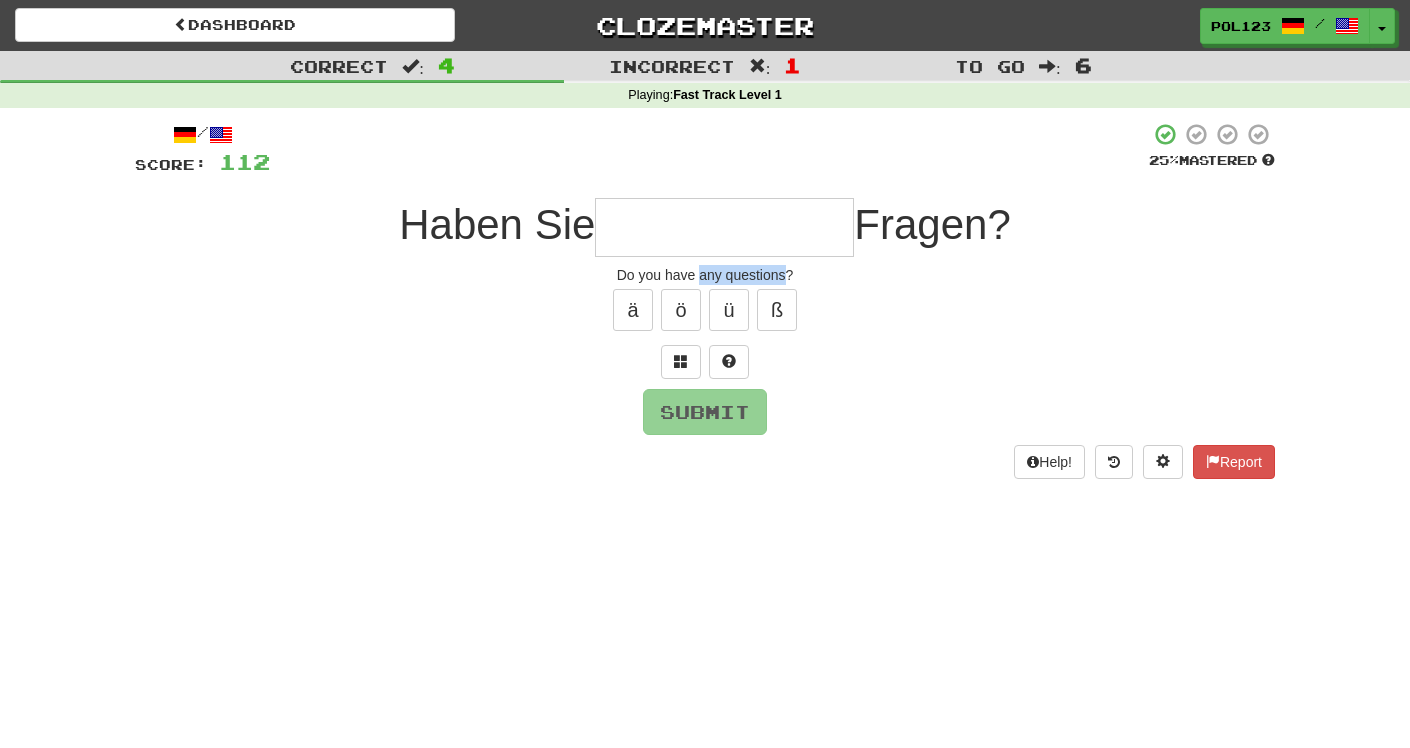 drag, startPoint x: 708, startPoint y: 280, endPoint x: 735, endPoint y: 281, distance: 27.018513 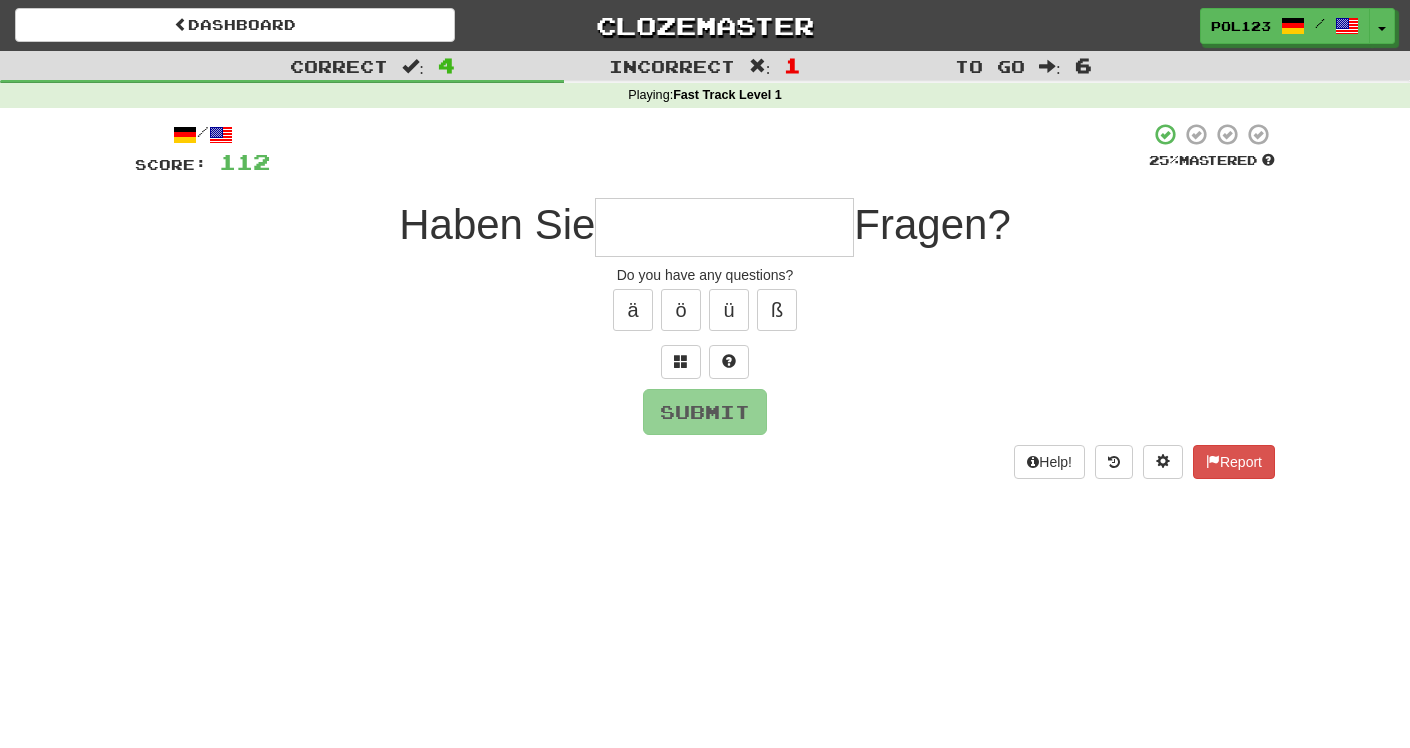 click at bounding box center (724, 227) 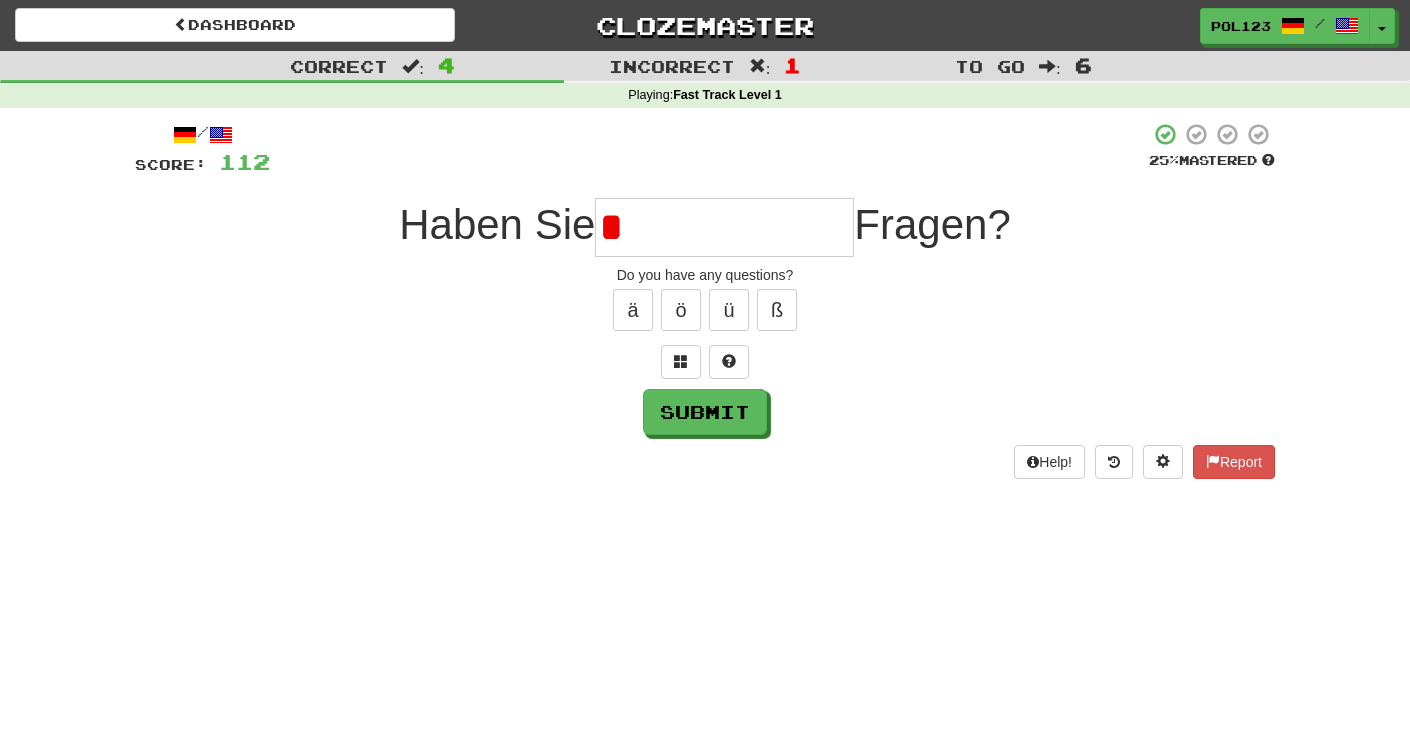type on "**********" 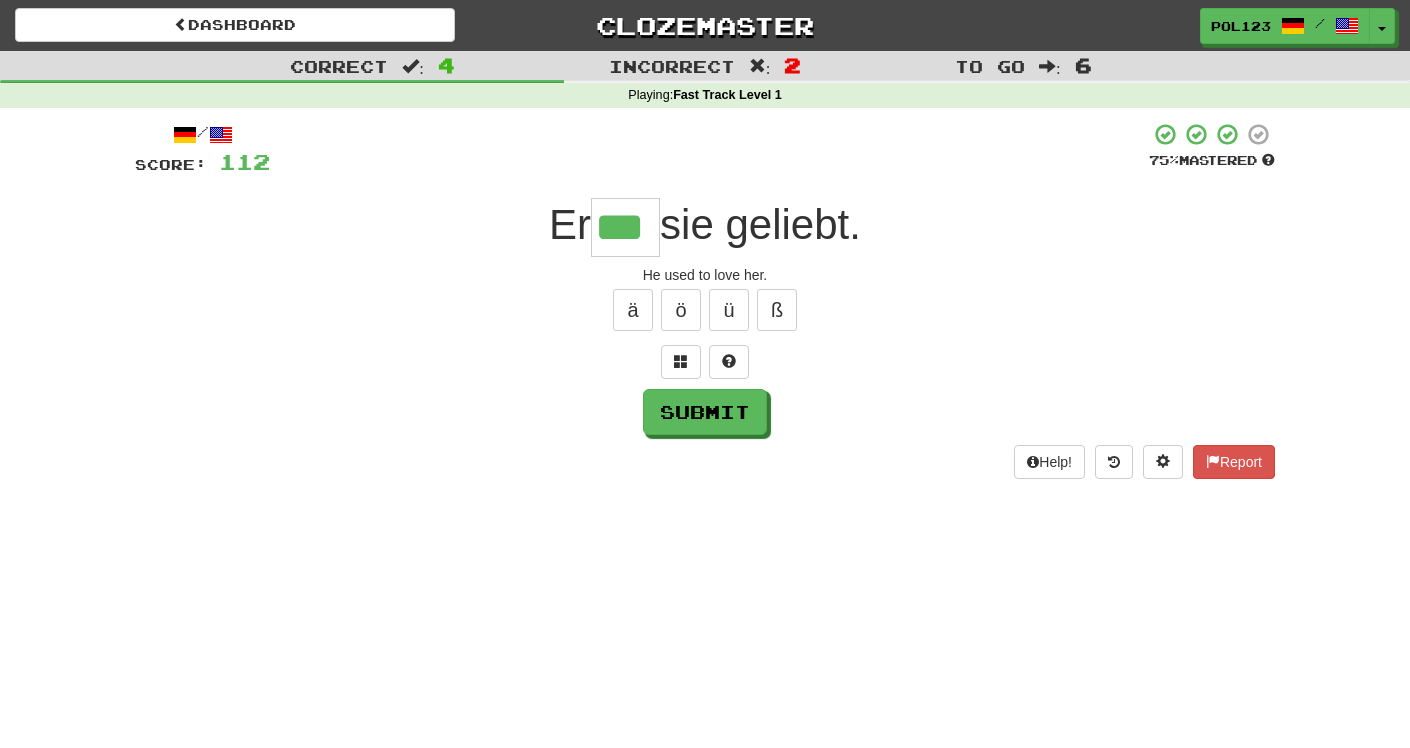 type on "***" 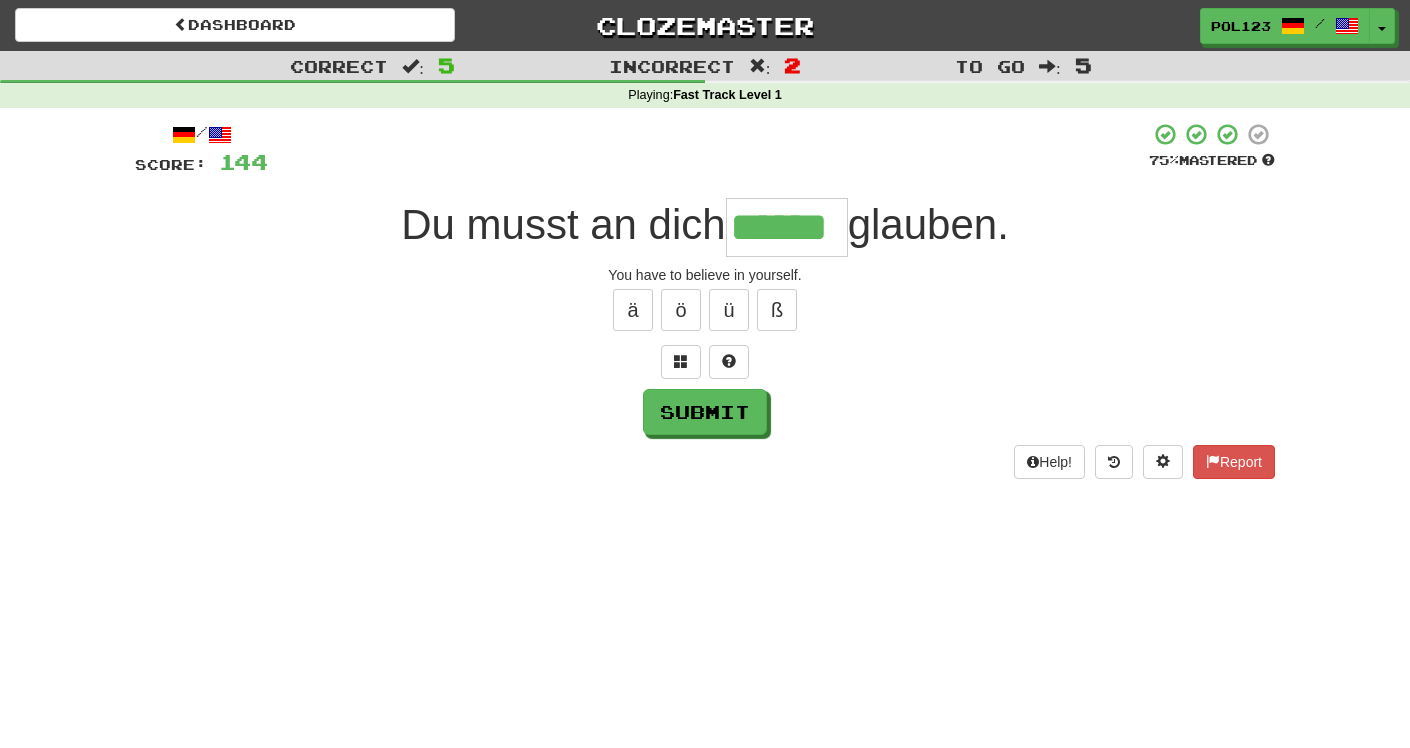 type on "******" 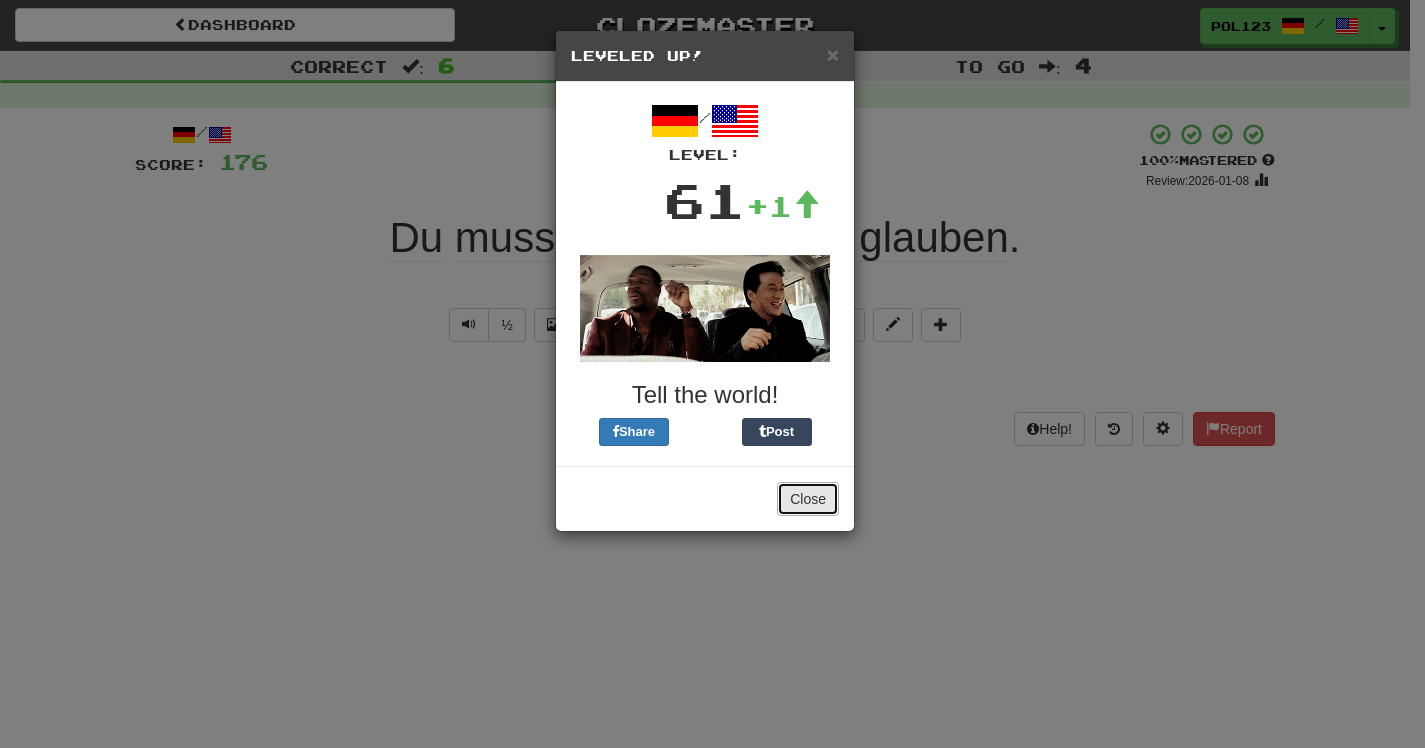 click on "Close" at bounding box center (808, 499) 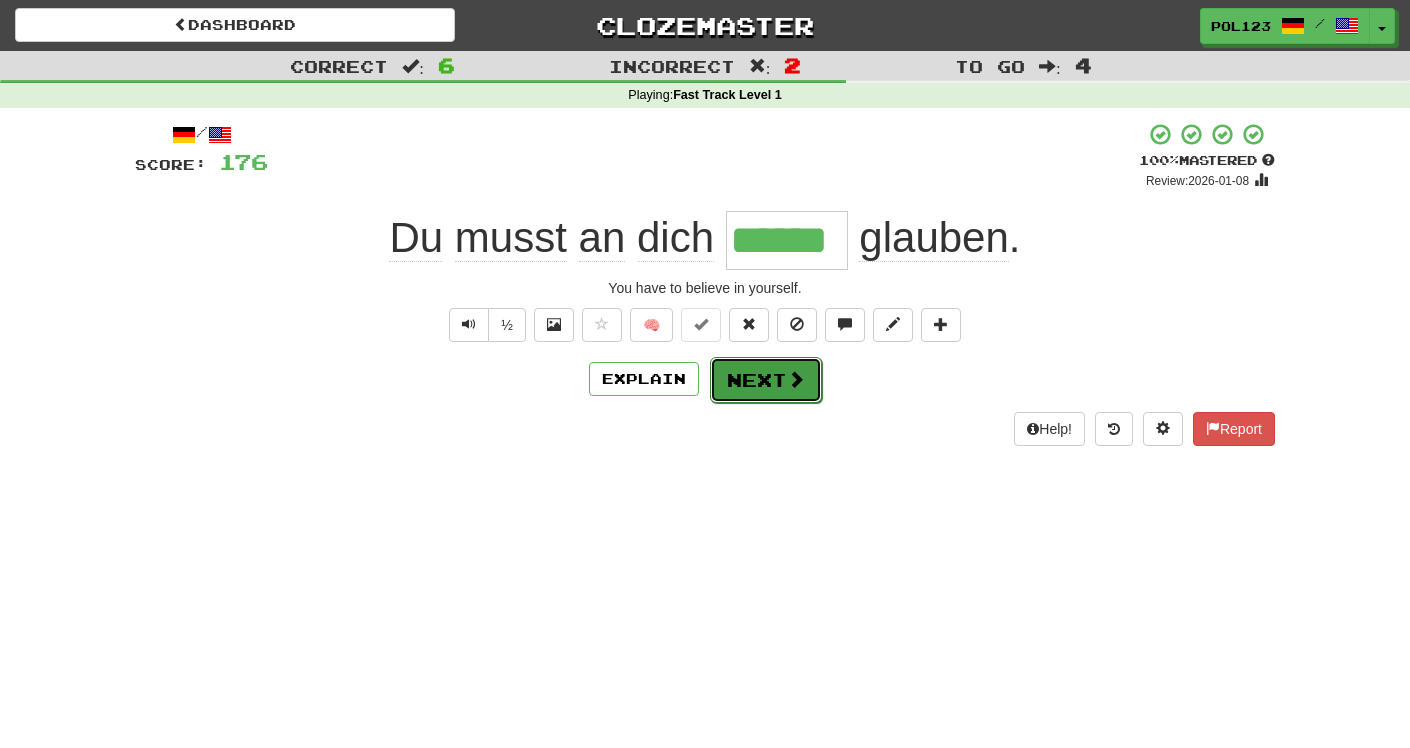 click on "Next" at bounding box center [766, 380] 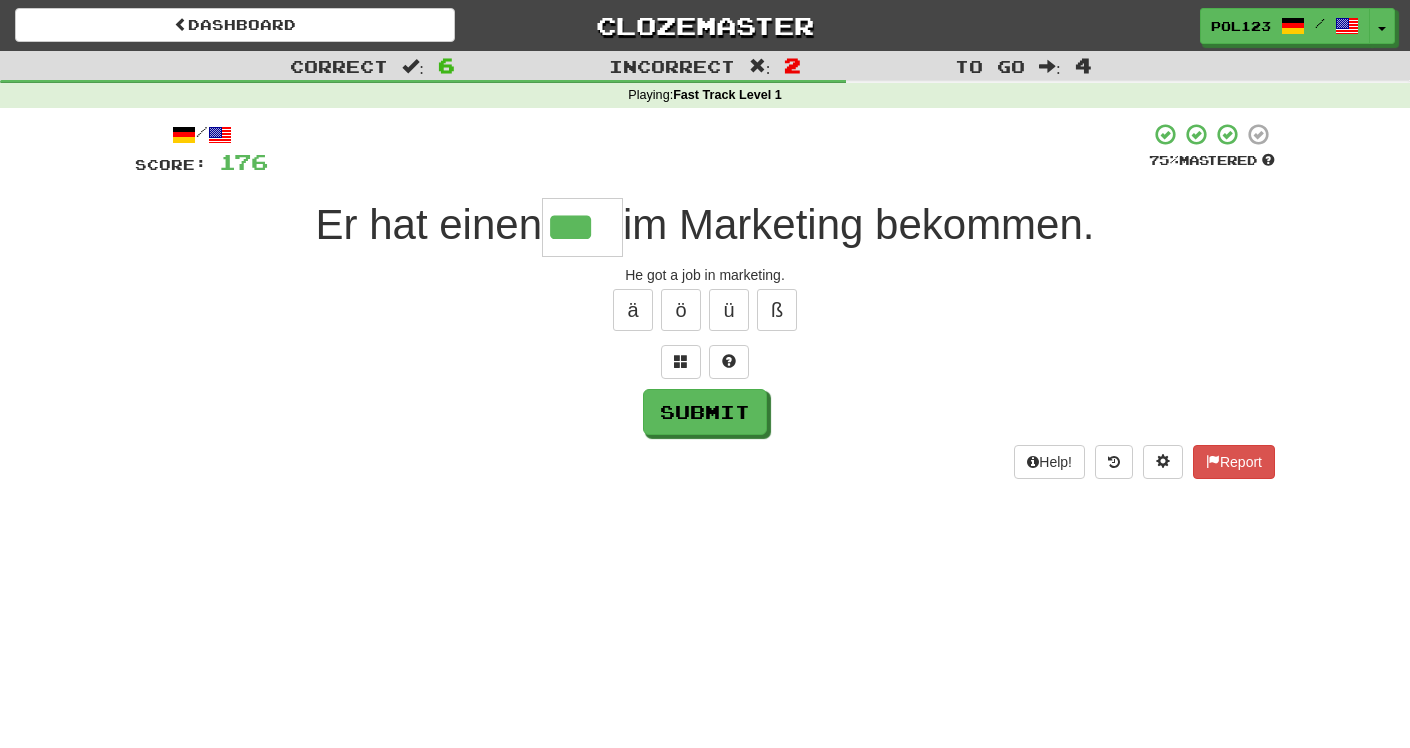 type on "***" 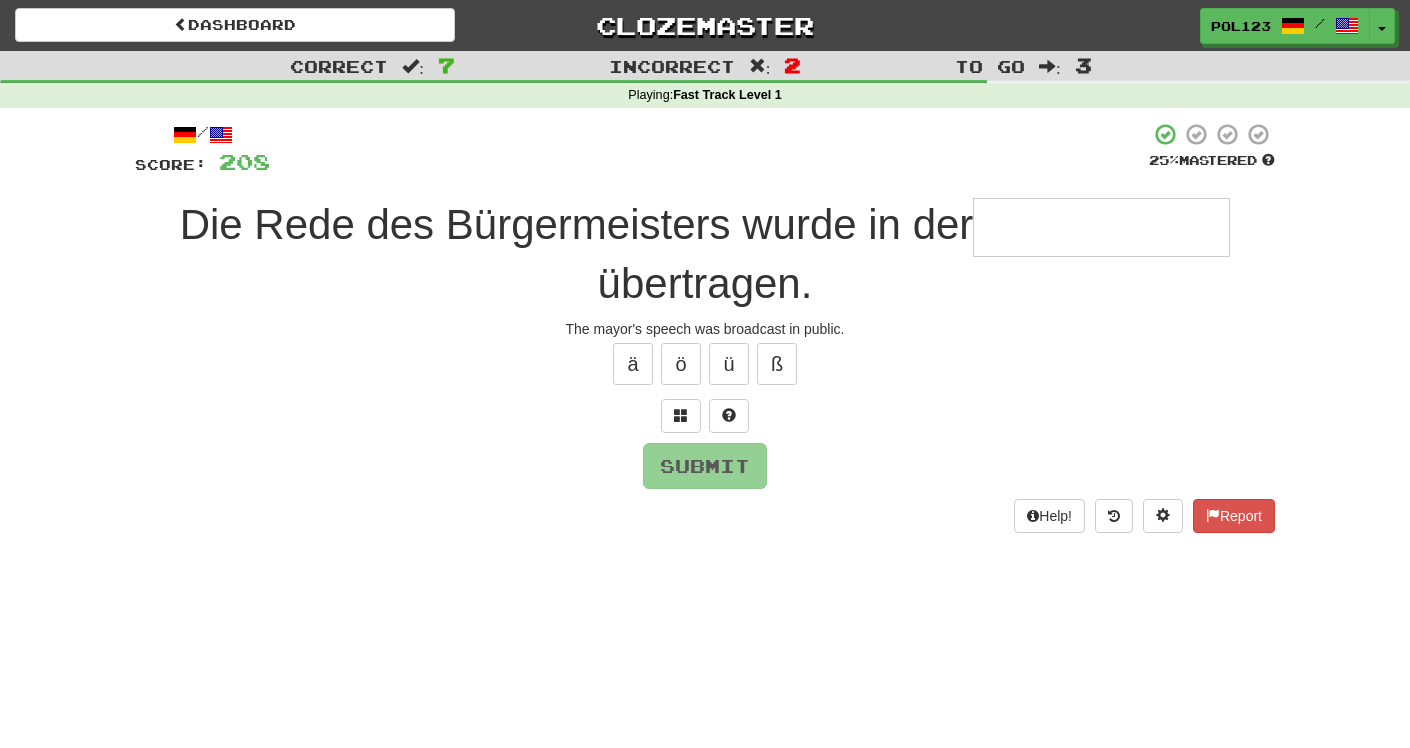 click on "The mayor's speech was broadcast in public." at bounding box center [705, 329] 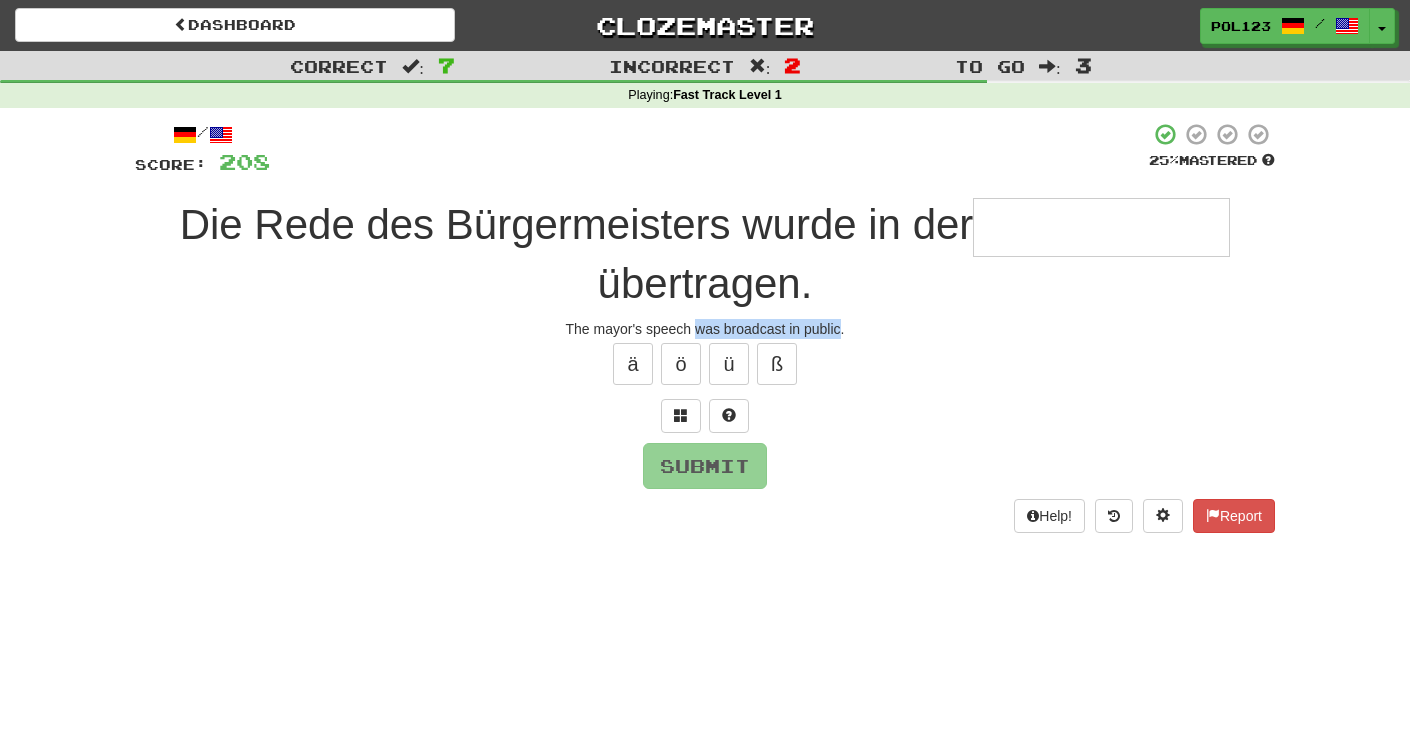 drag, startPoint x: 708, startPoint y: 328, endPoint x: 826, endPoint y: 336, distance: 118.270874 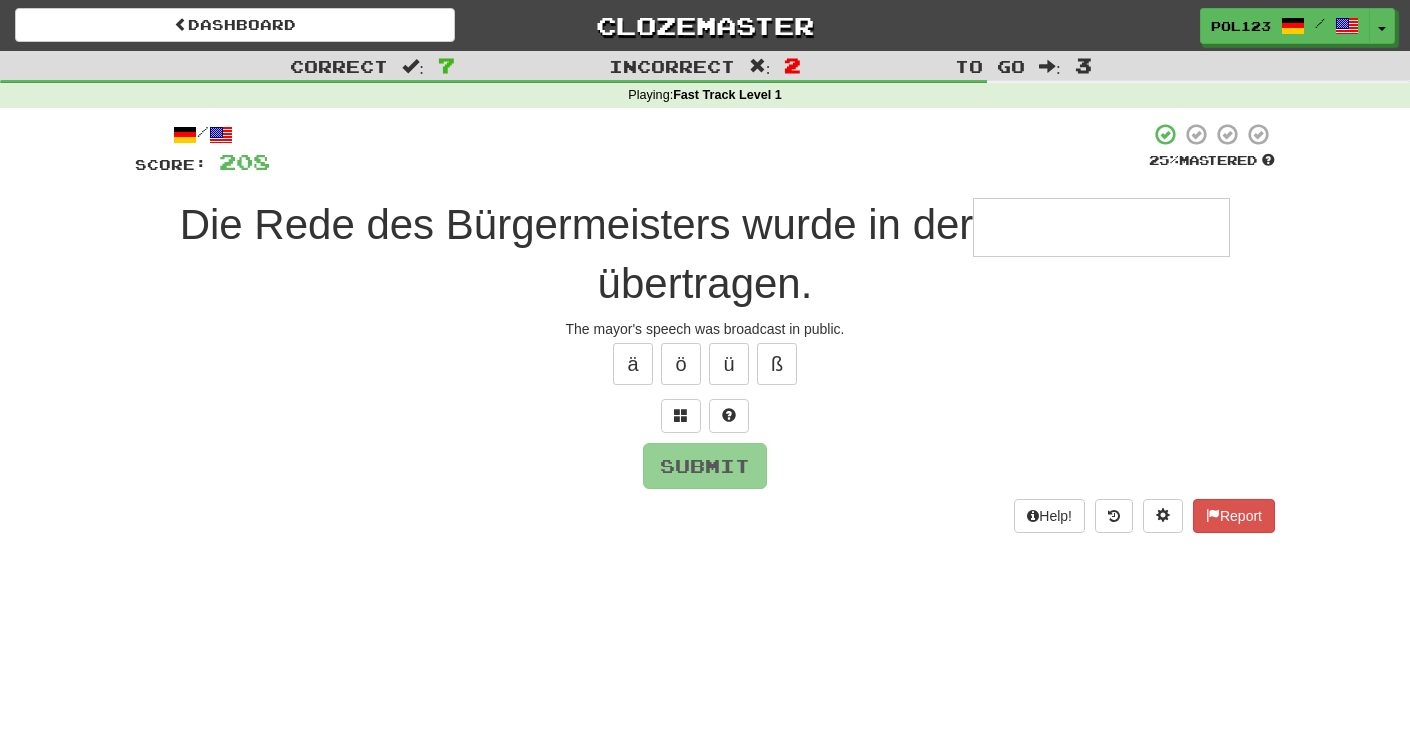 click at bounding box center [1101, 227] 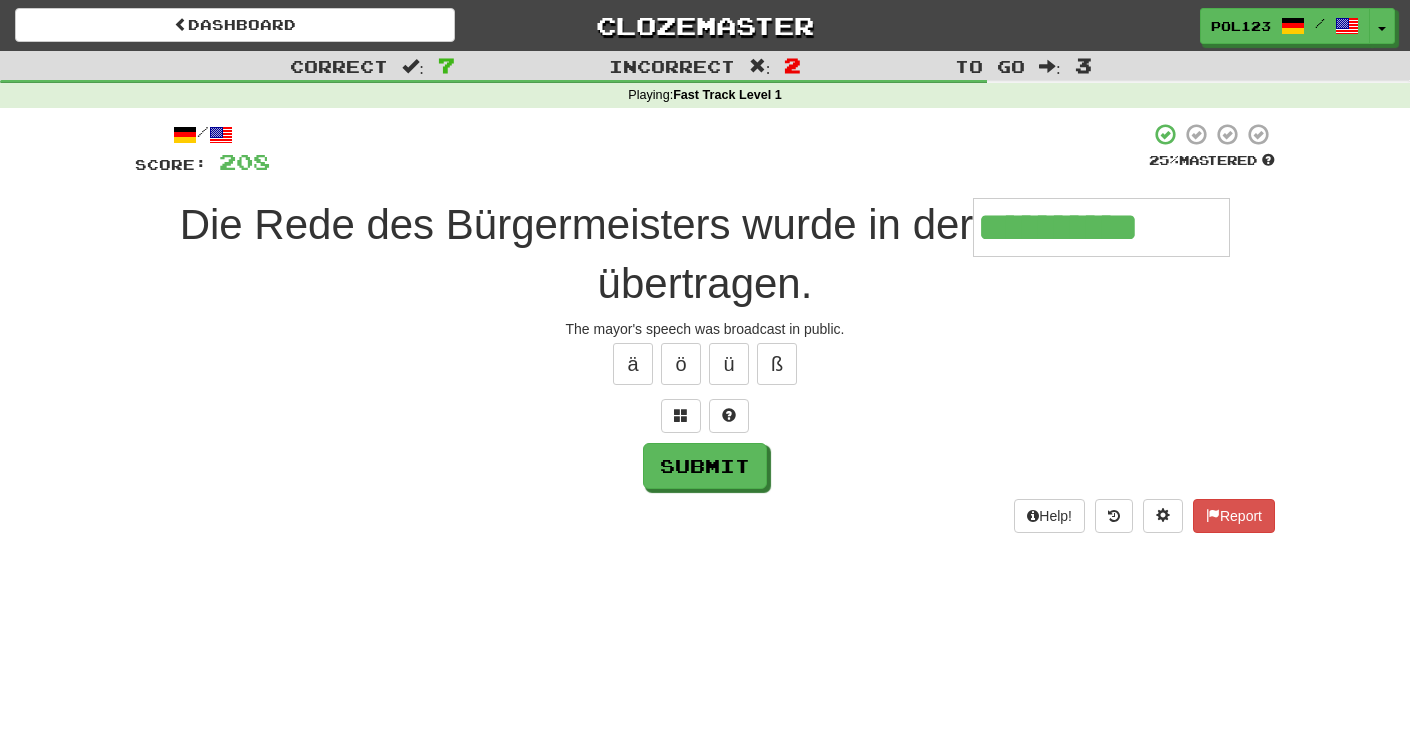click on "The mayor's speech was broadcast in public." at bounding box center (705, 329) 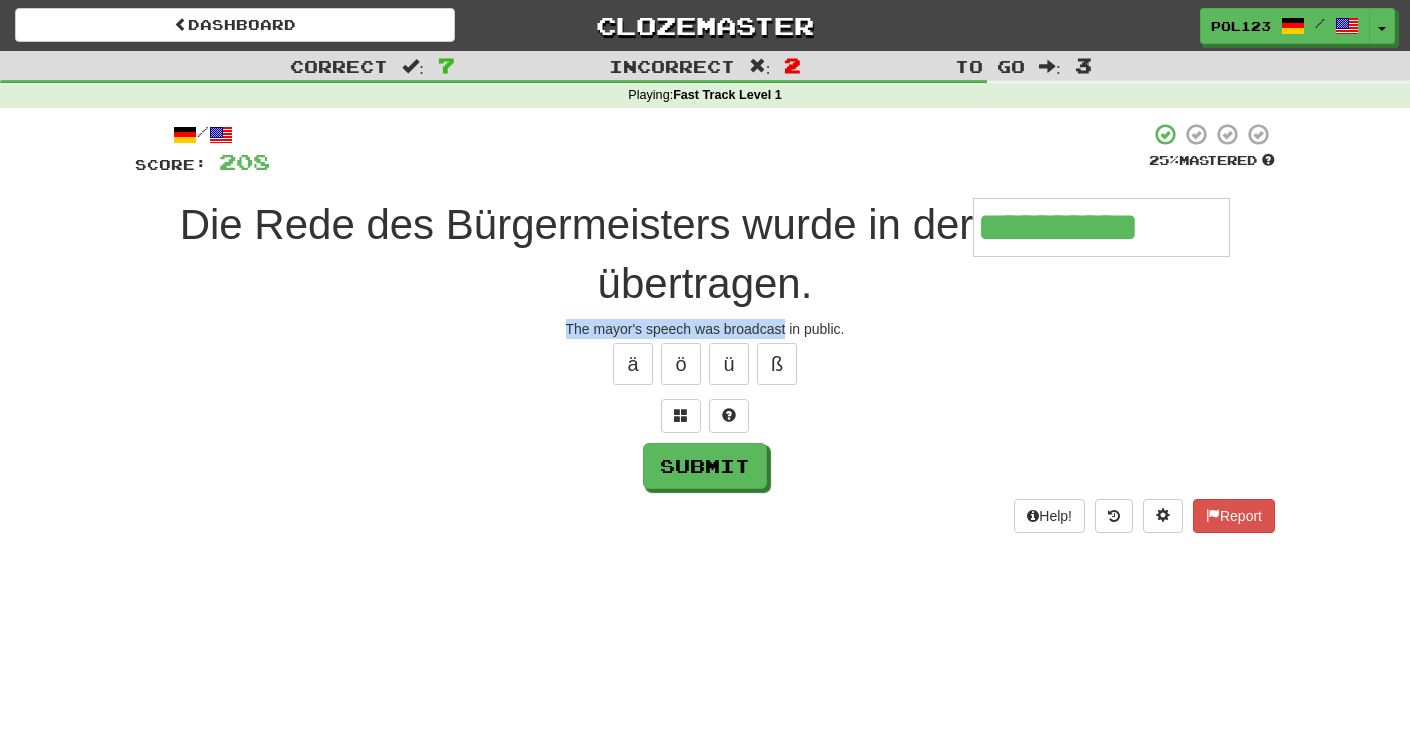 drag, startPoint x: 574, startPoint y: 333, endPoint x: 770, endPoint y: 333, distance: 196 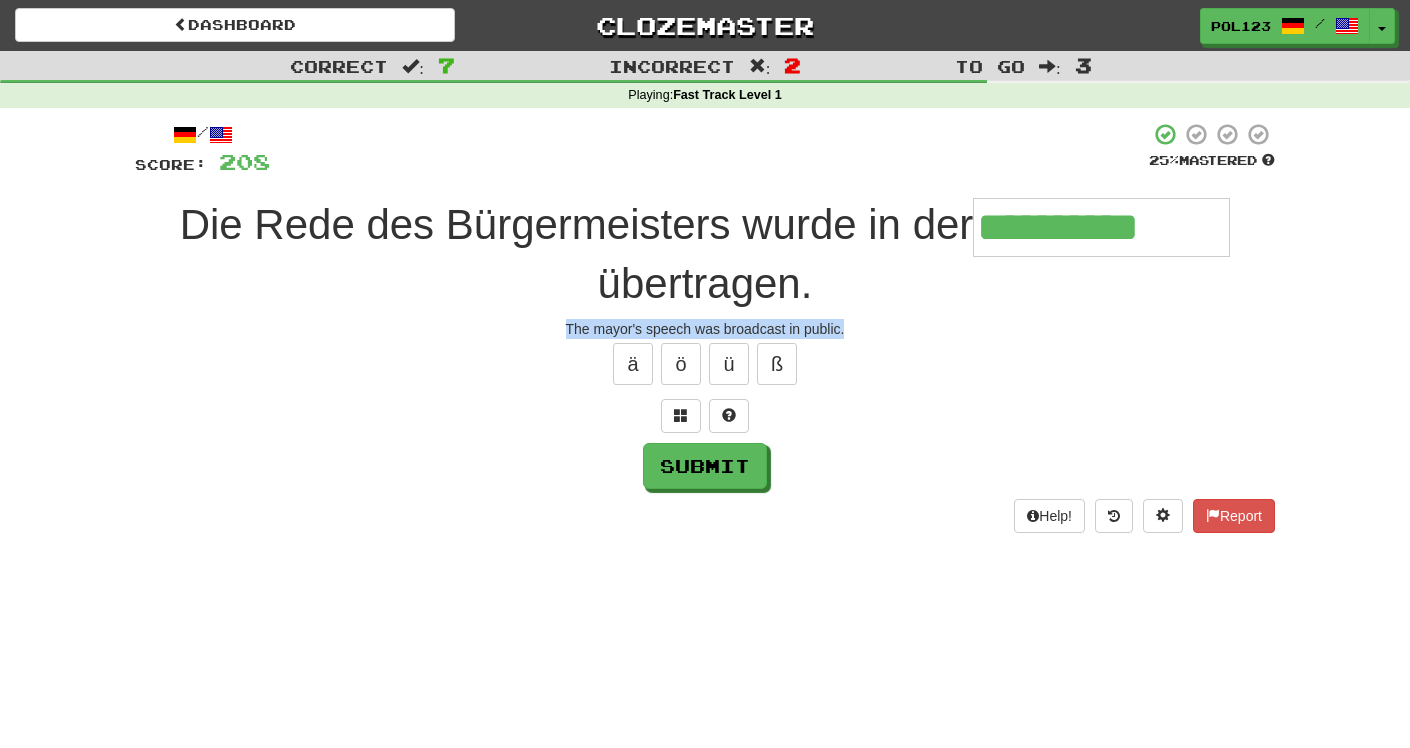 copy on "The mayor's speech was broadcast in public." 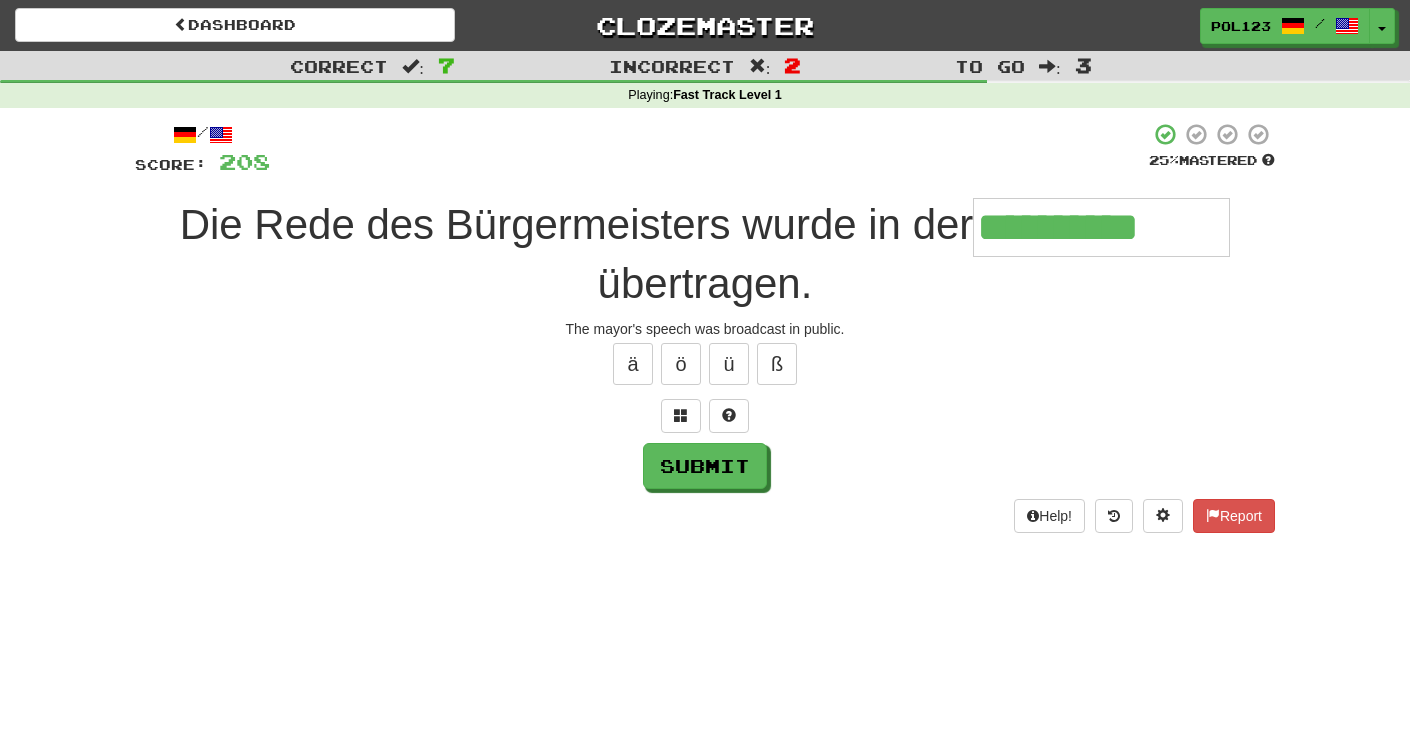 click on "**********" at bounding box center (1101, 227) 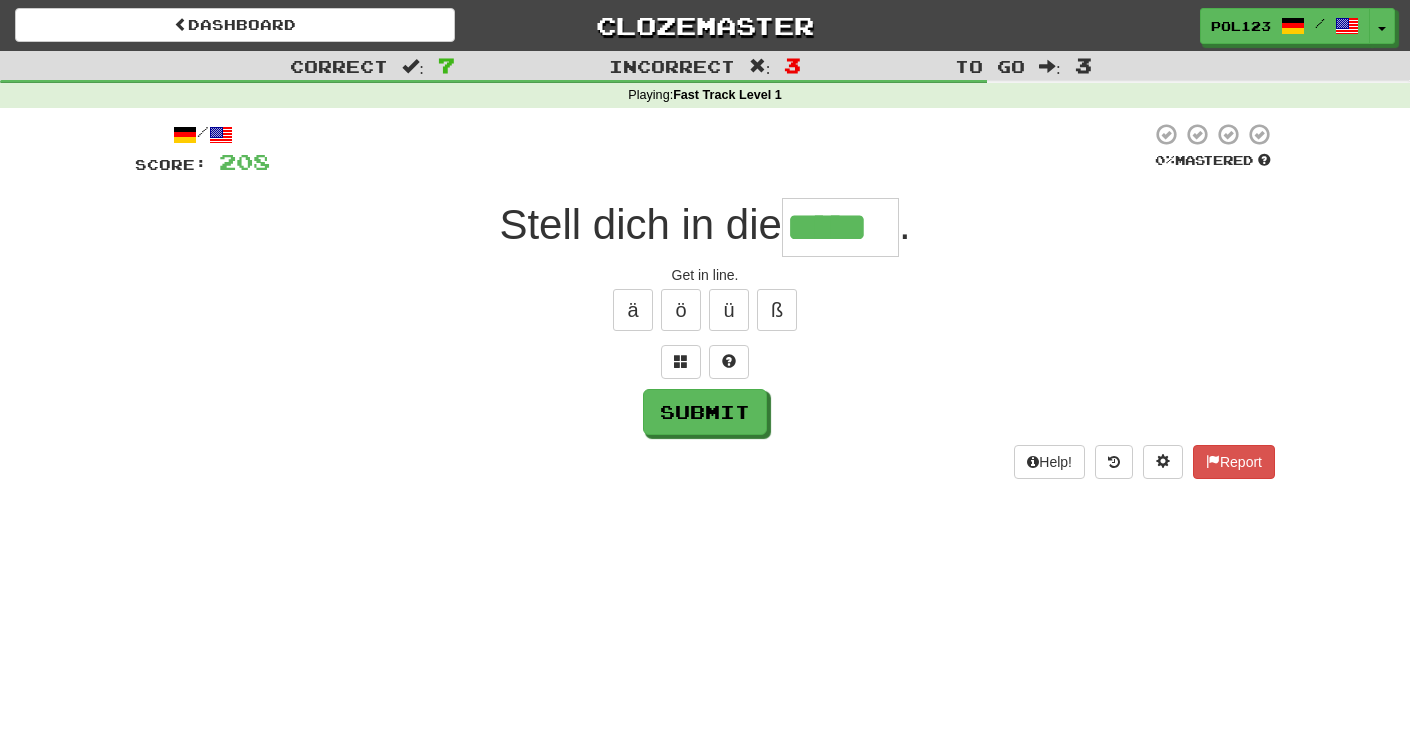 type on "*****" 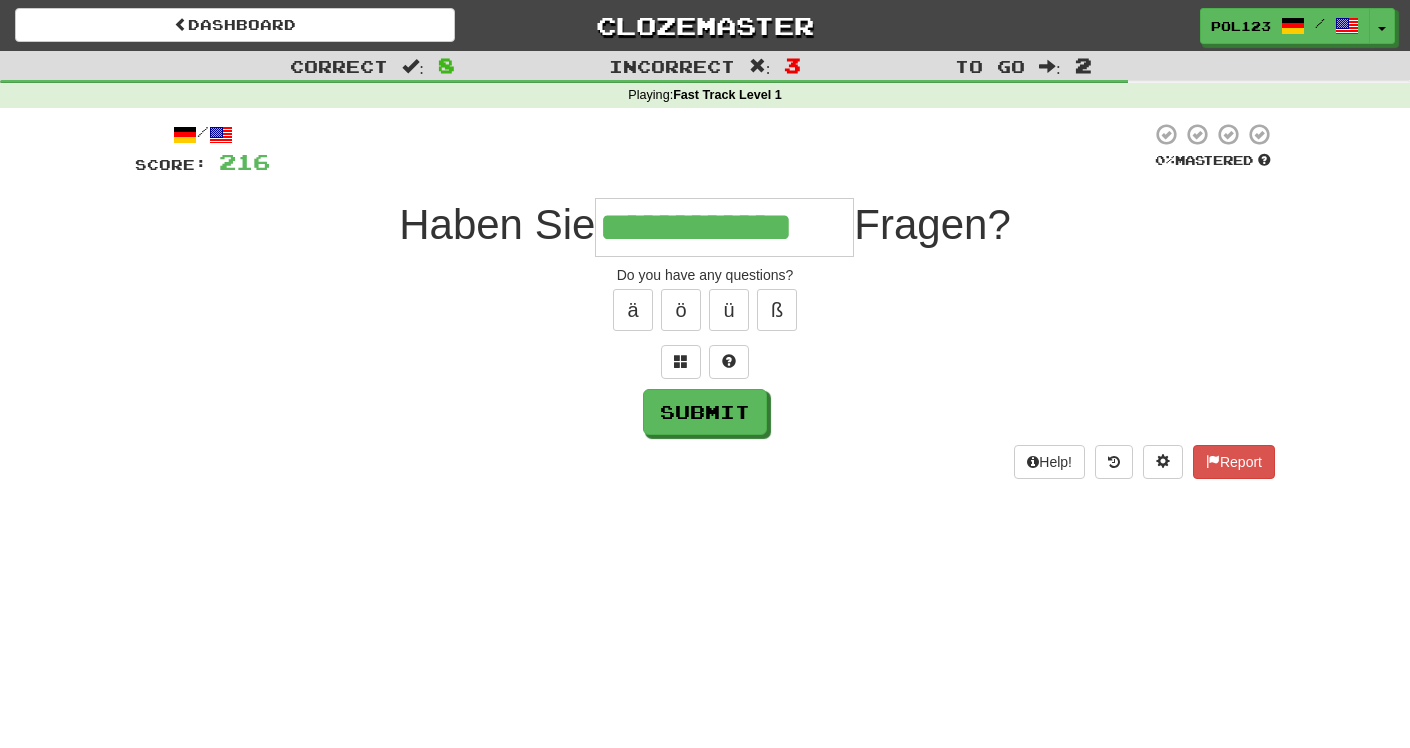 type on "**********" 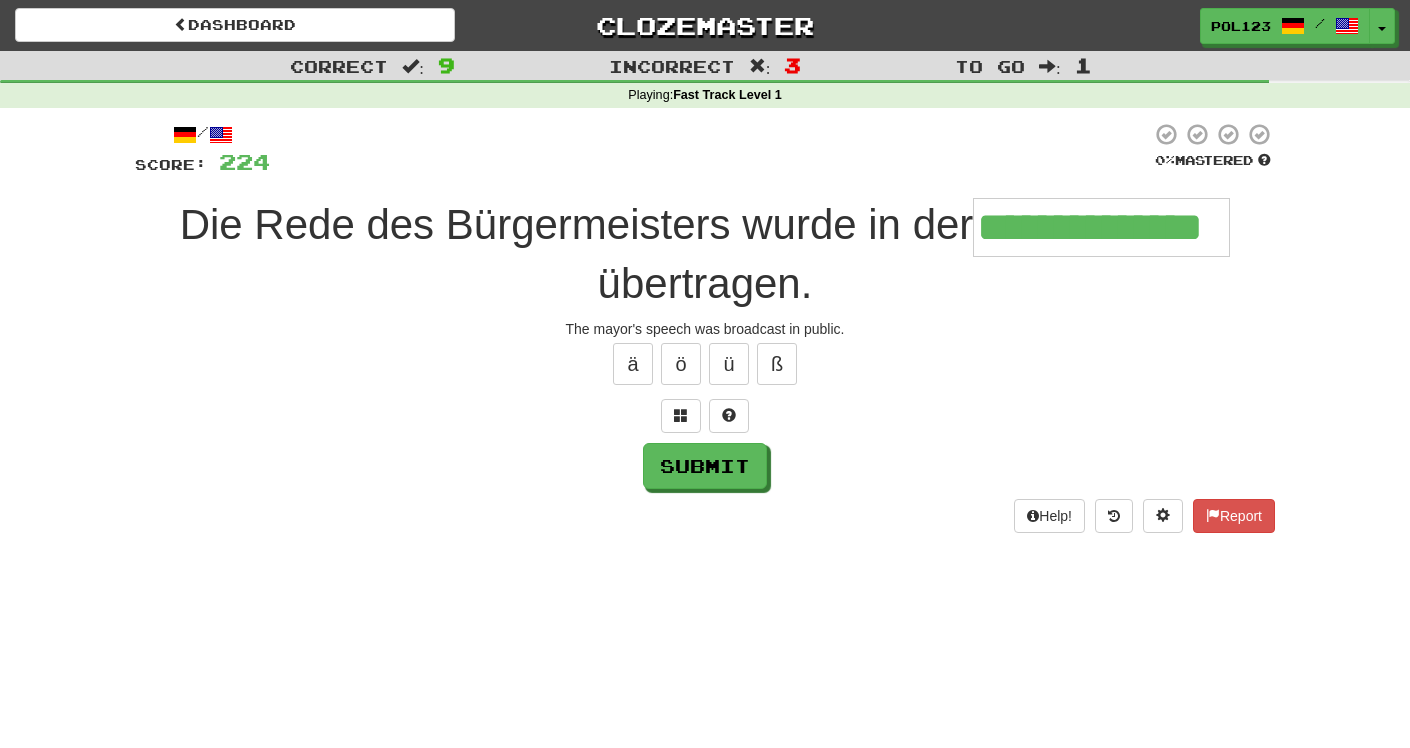 type on "**********" 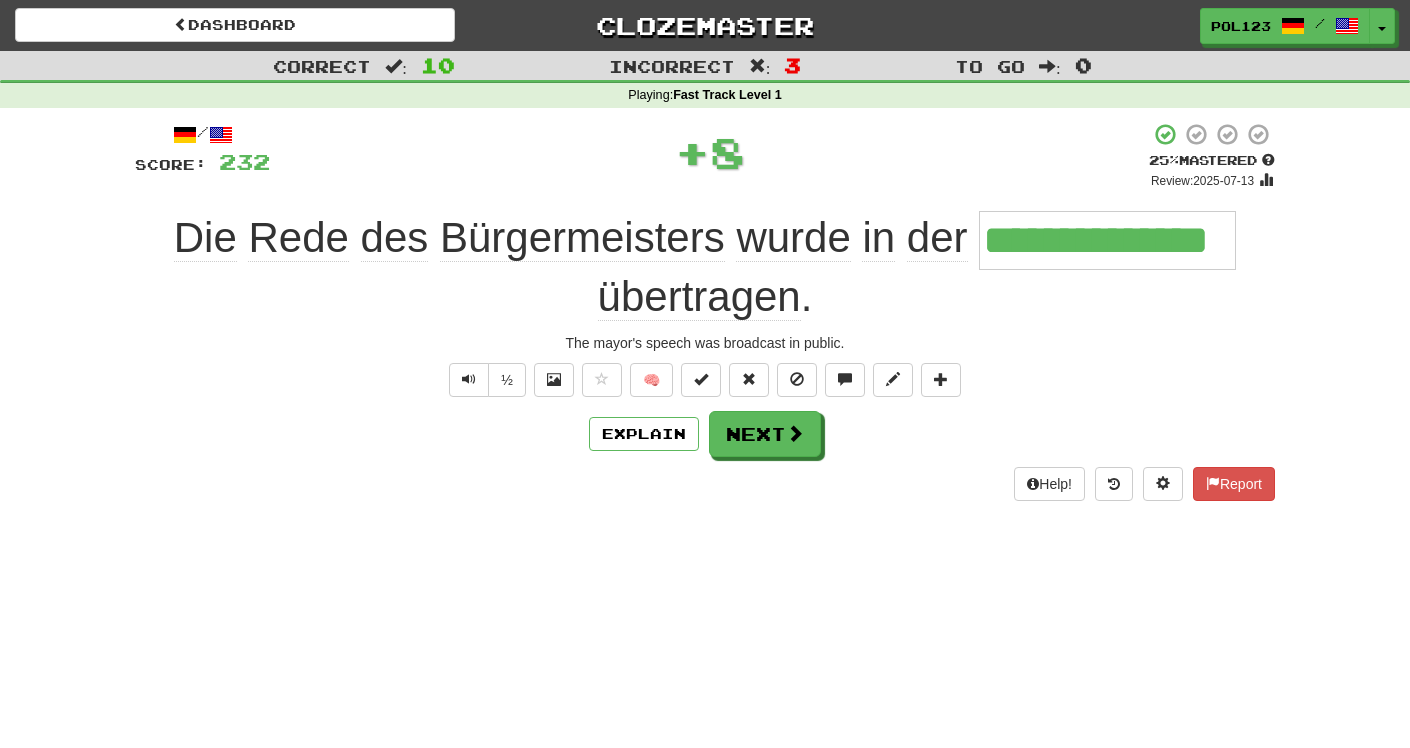 type 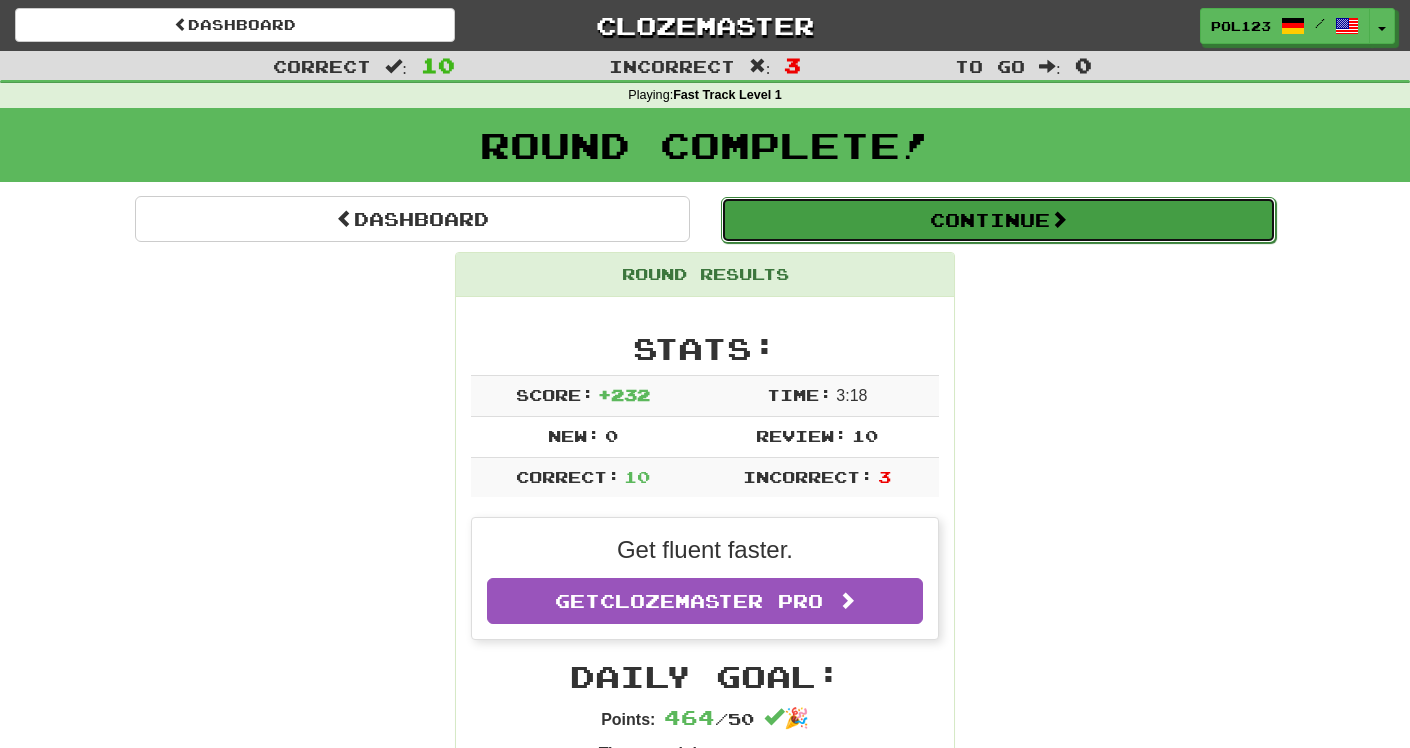 click on "Continue" at bounding box center (998, 220) 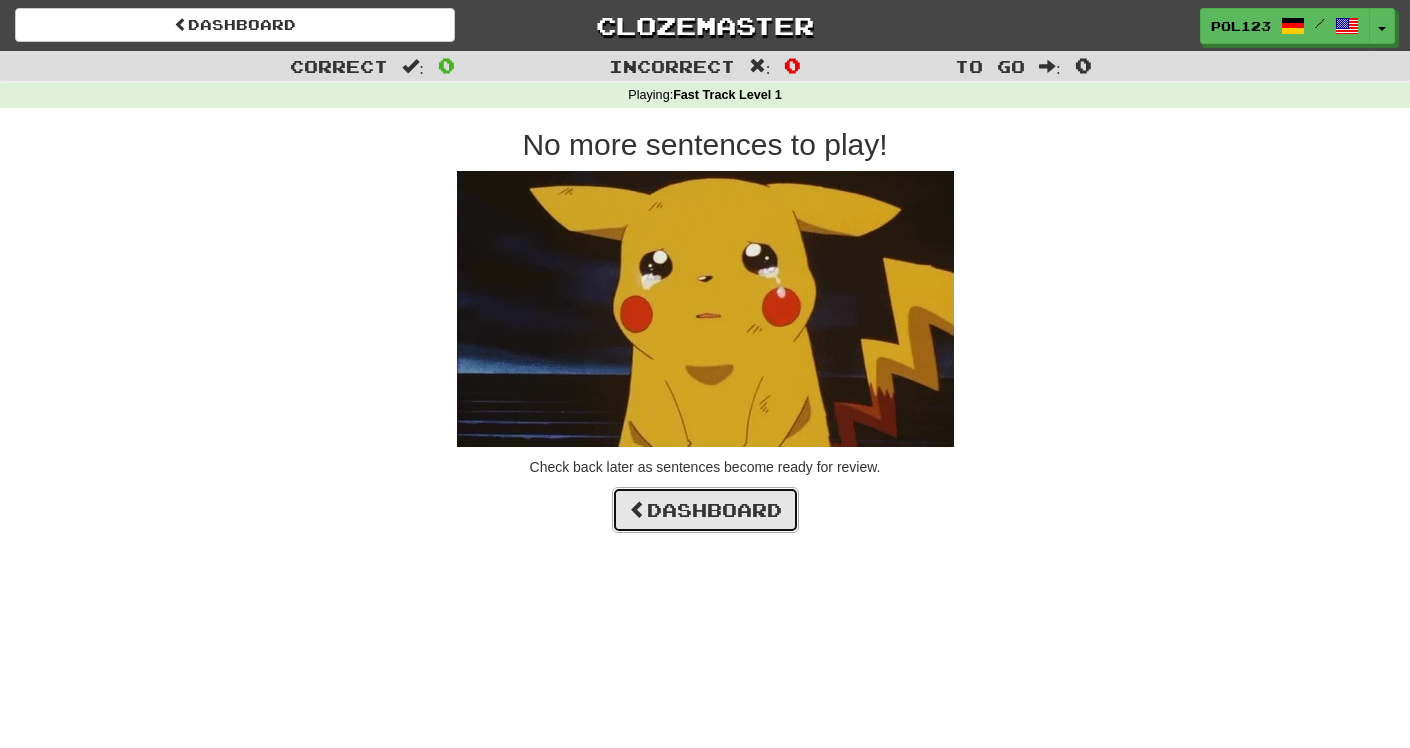 click on "Dashboard" at bounding box center [705, 510] 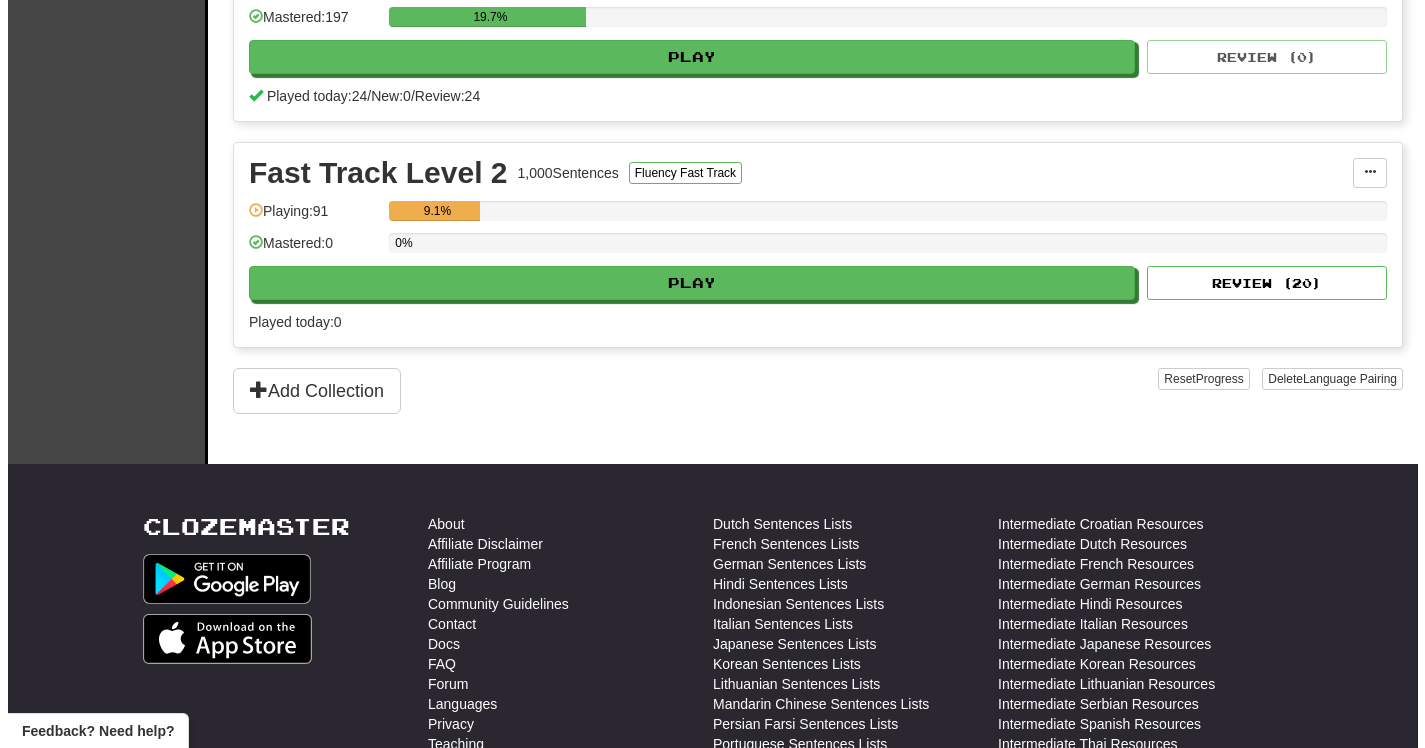 scroll, scrollTop: 567, scrollLeft: 0, axis: vertical 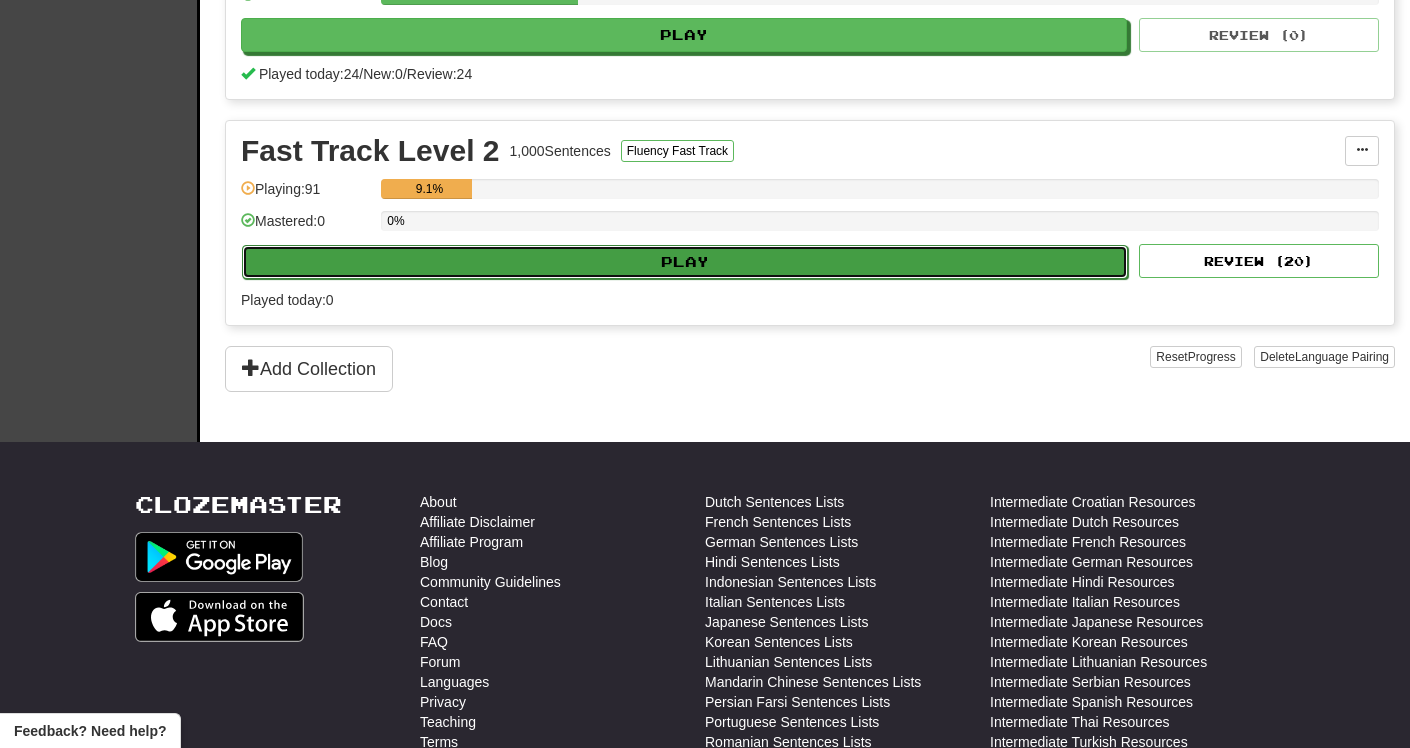 click on "Play" at bounding box center (685, 262) 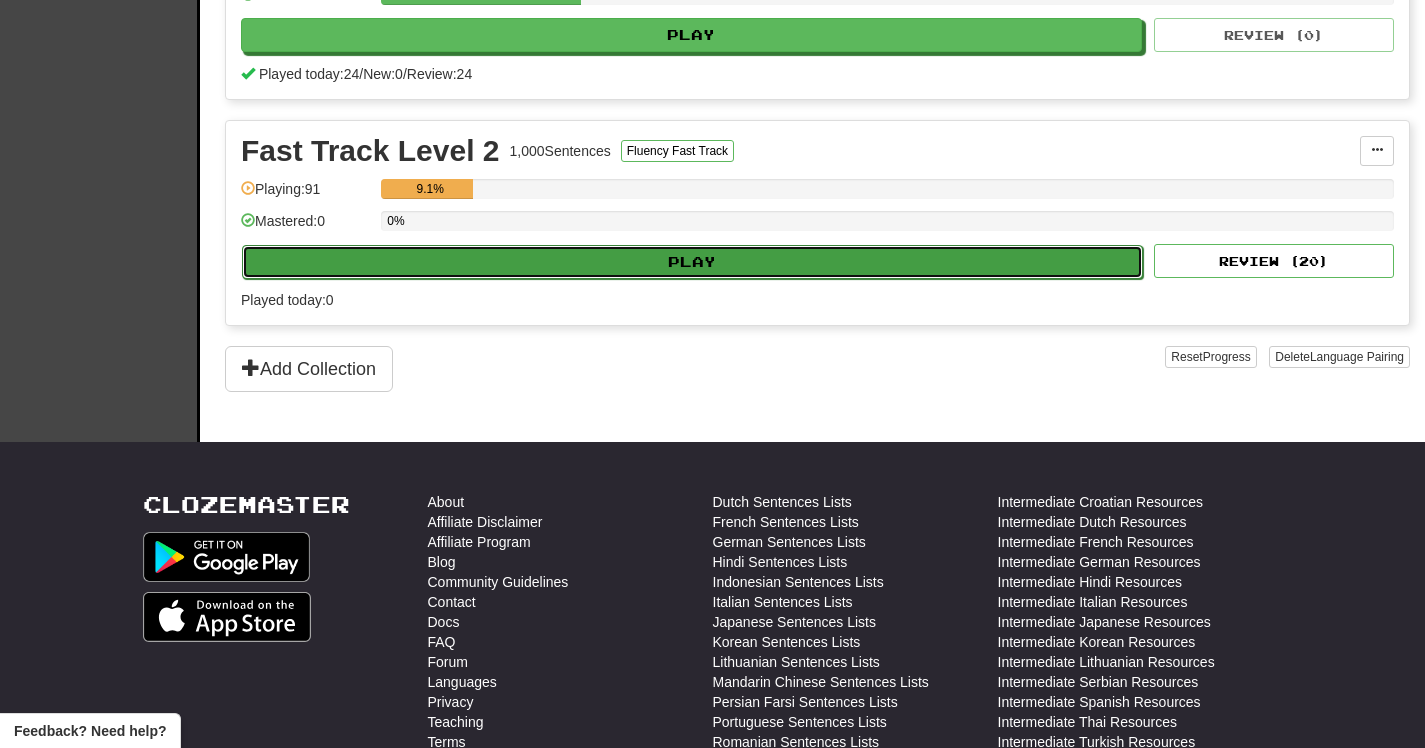 select on "**" 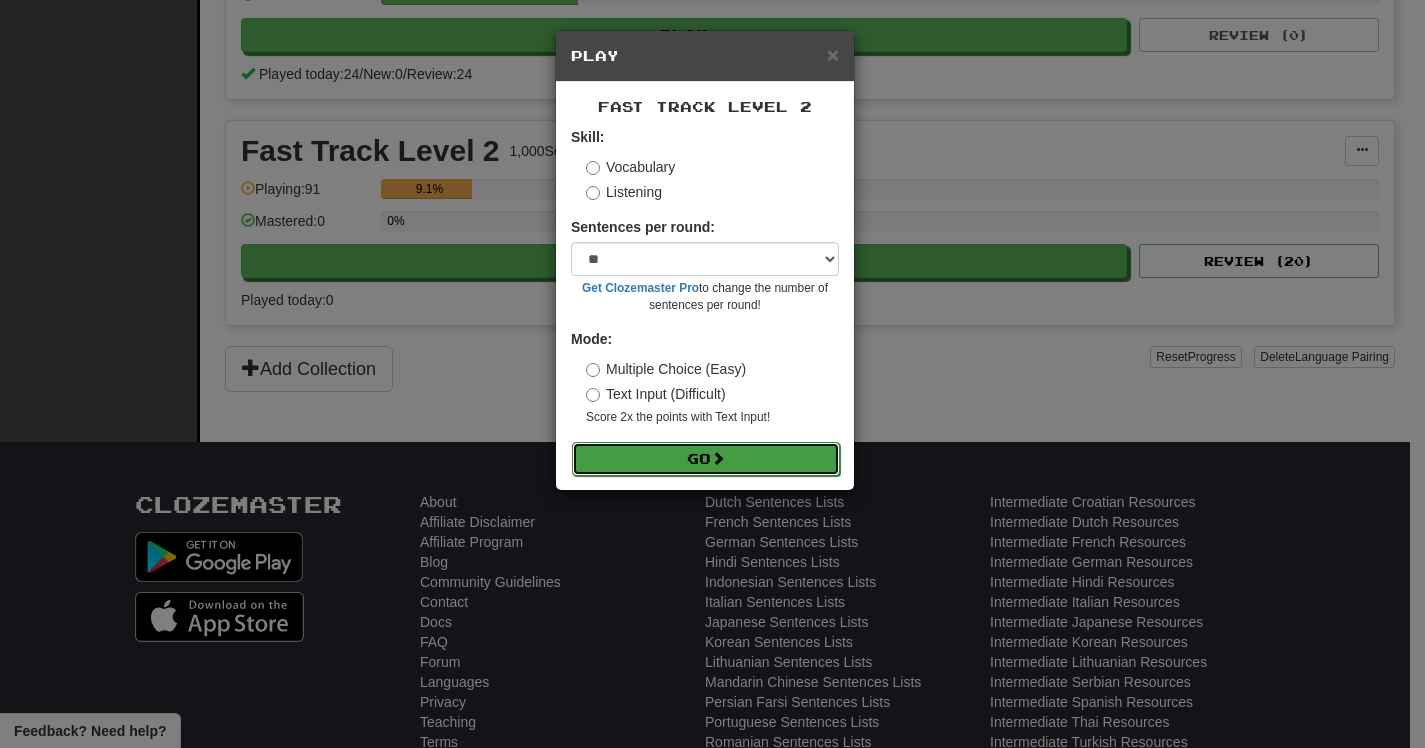click on "Go" at bounding box center [706, 459] 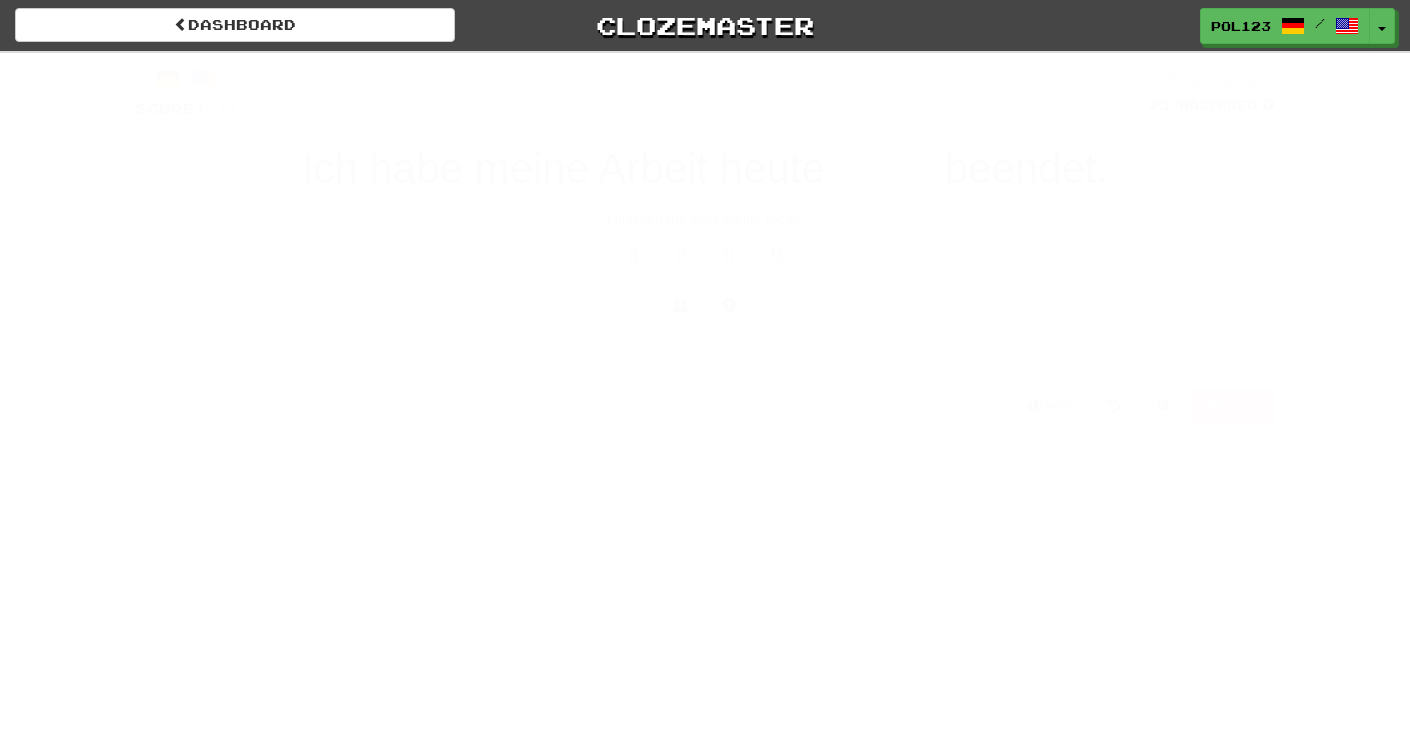 scroll, scrollTop: 0, scrollLeft: 0, axis: both 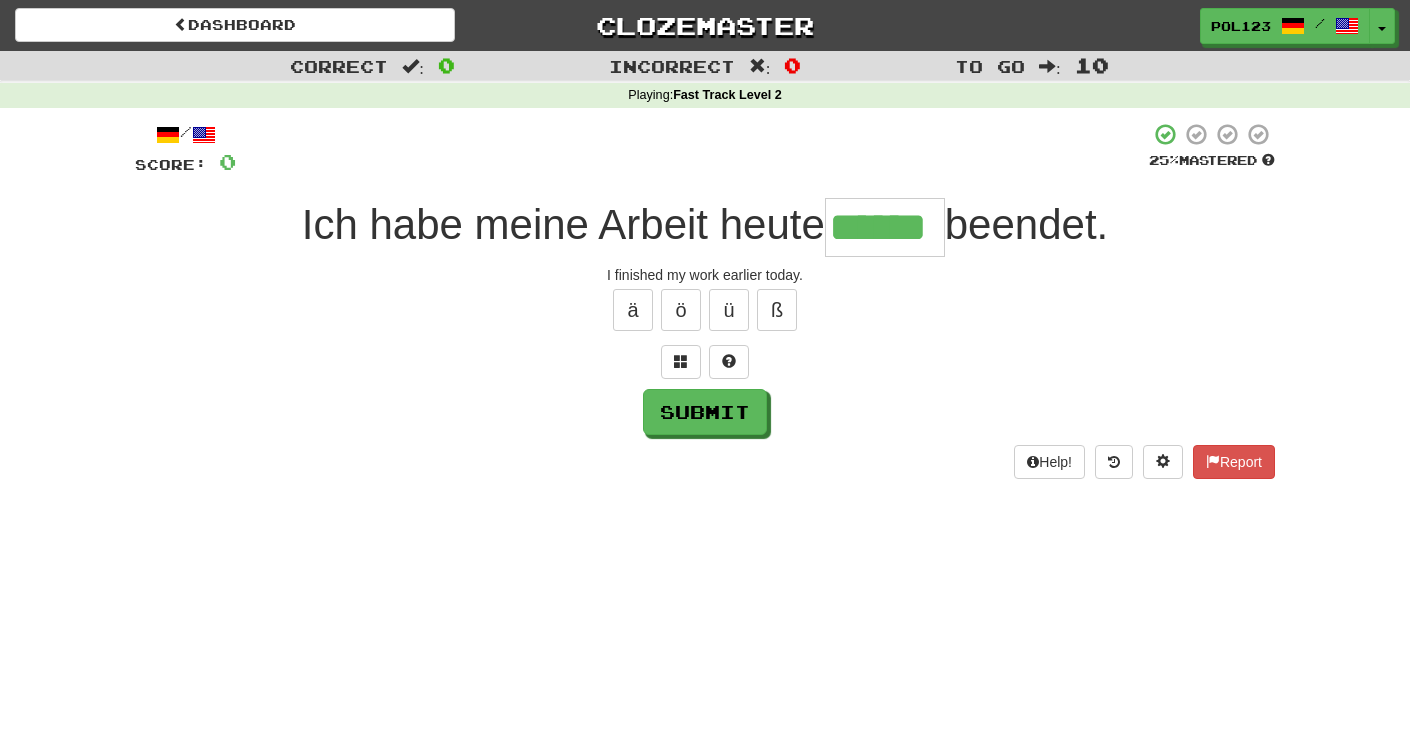 type on "******" 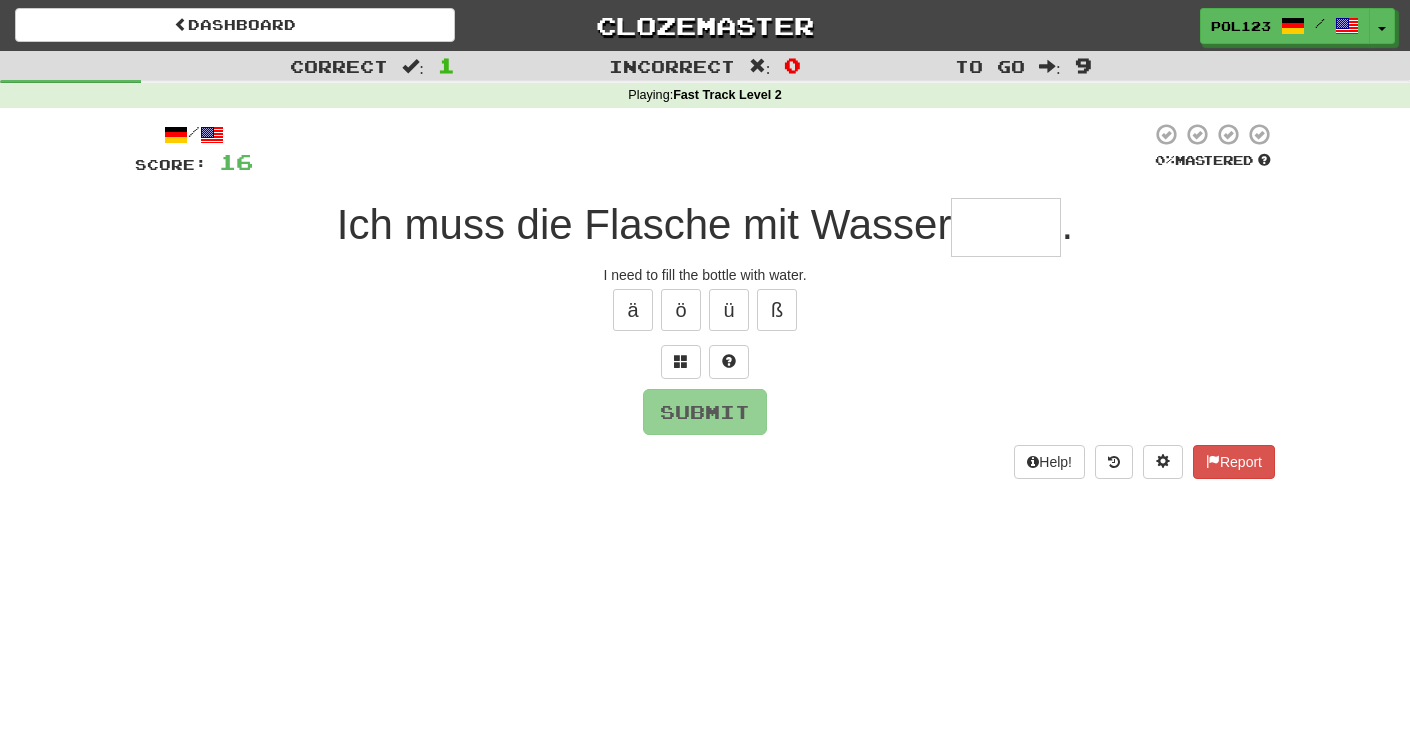 type on "*" 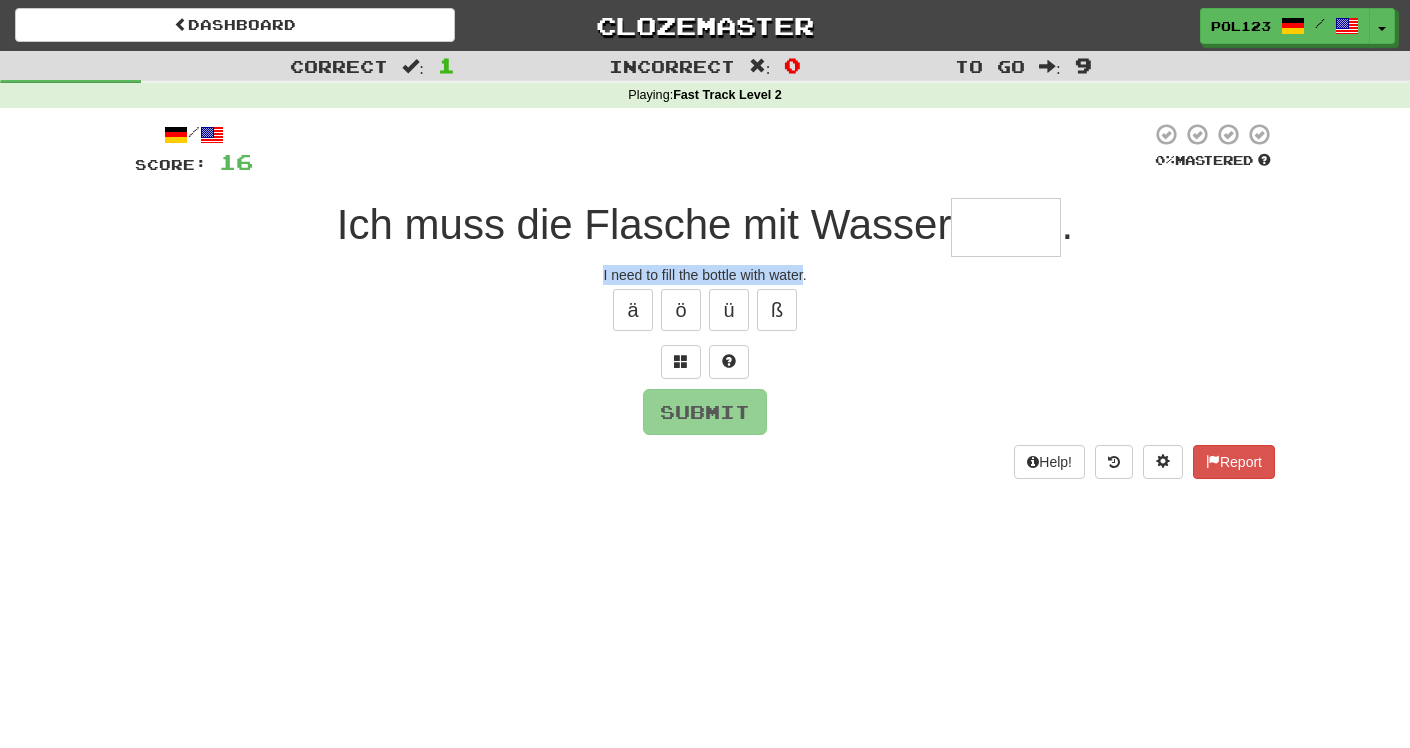 drag, startPoint x: 590, startPoint y: 283, endPoint x: 807, endPoint y: 281, distance: 217.00922 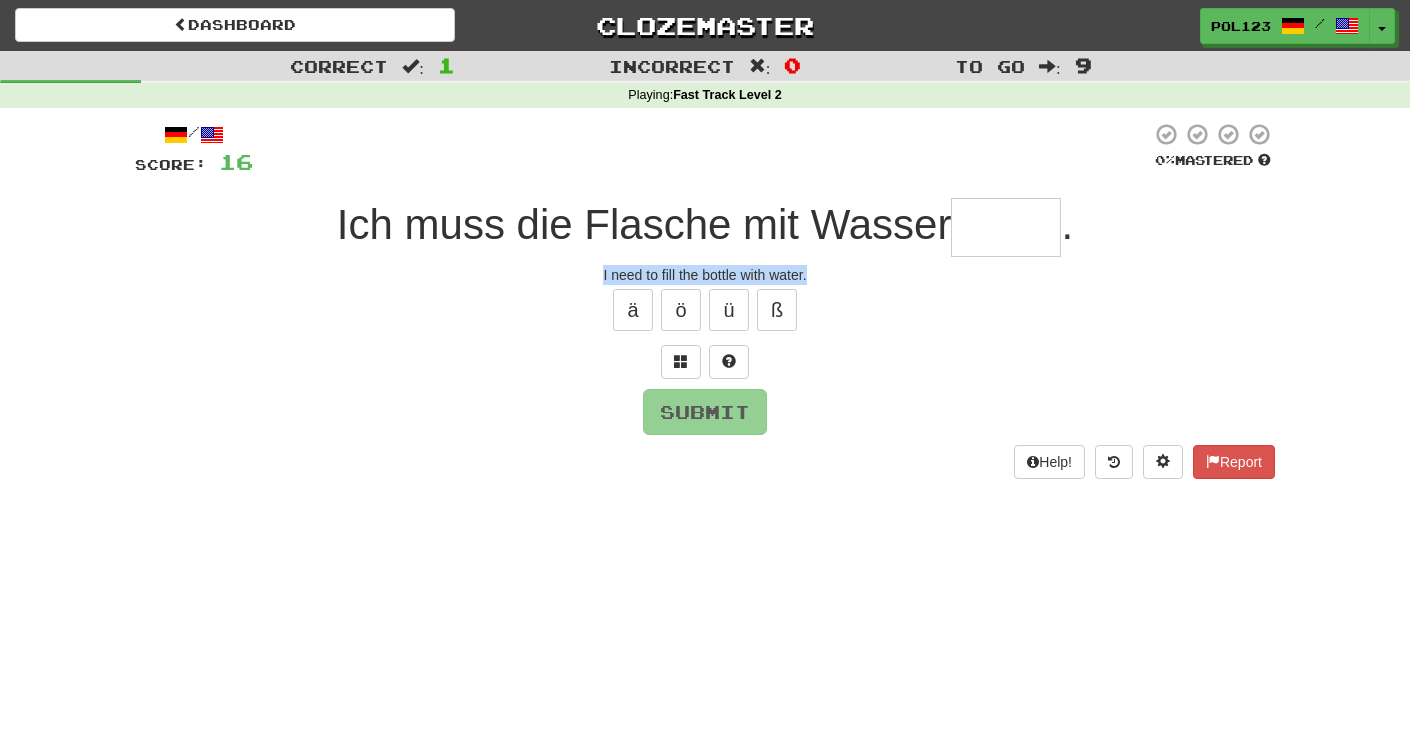 click on "I need to fill the bottle with water." at bounding box center (705, 275) 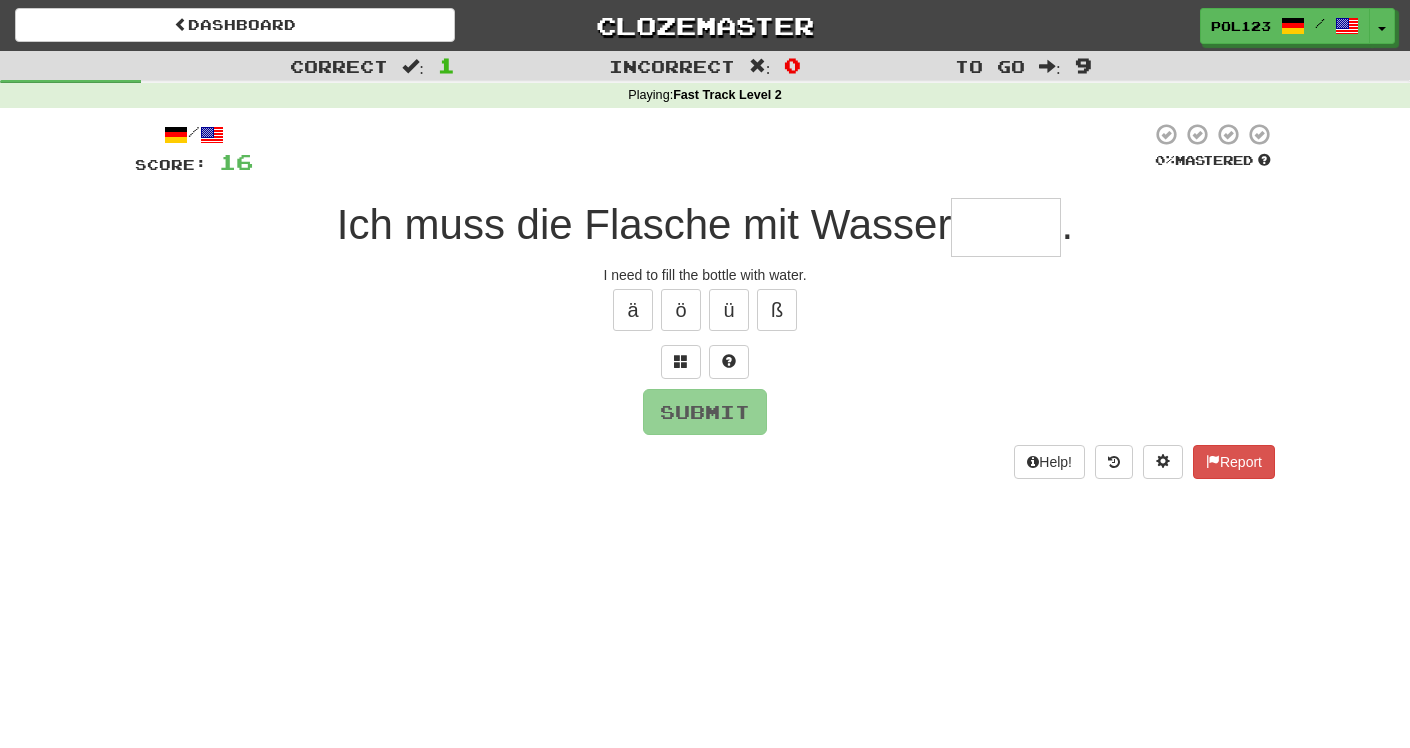 click at bounding box center (1006, 227) 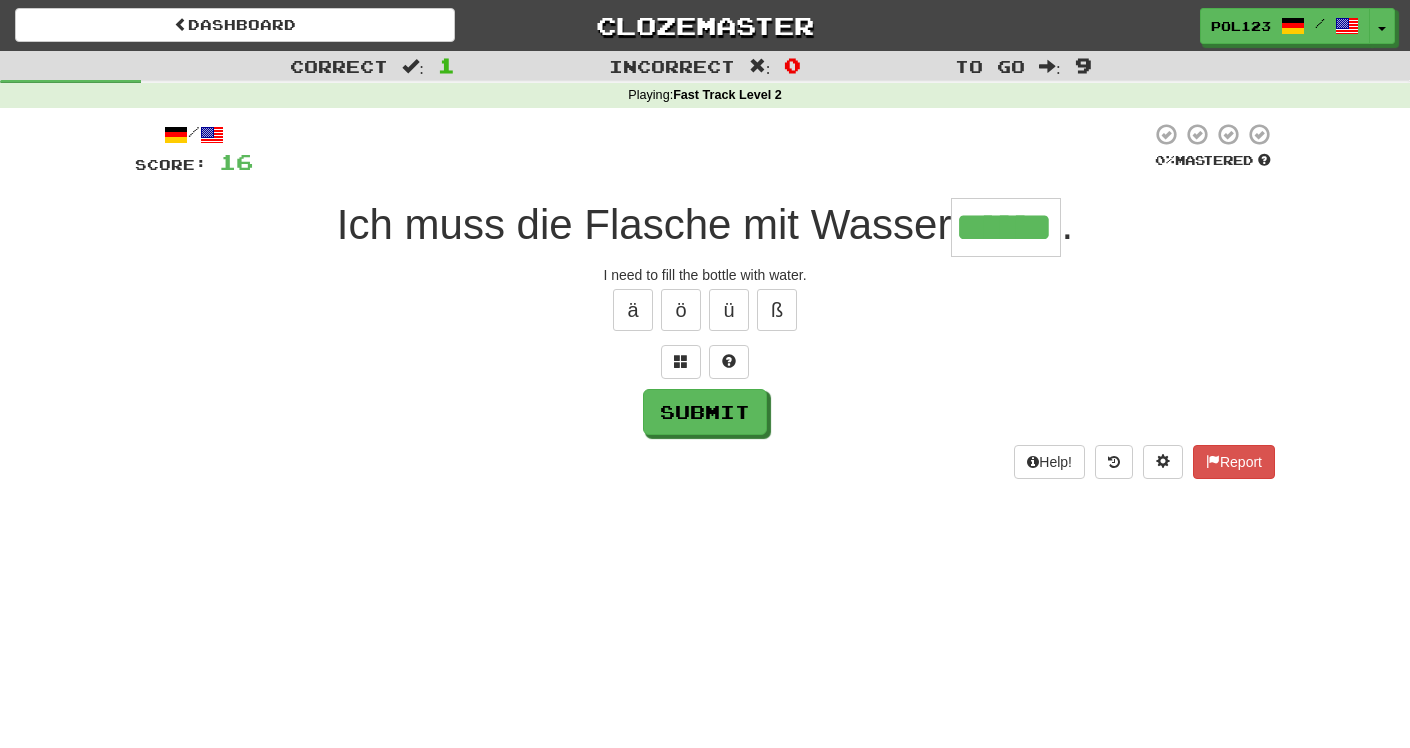 type on "******" 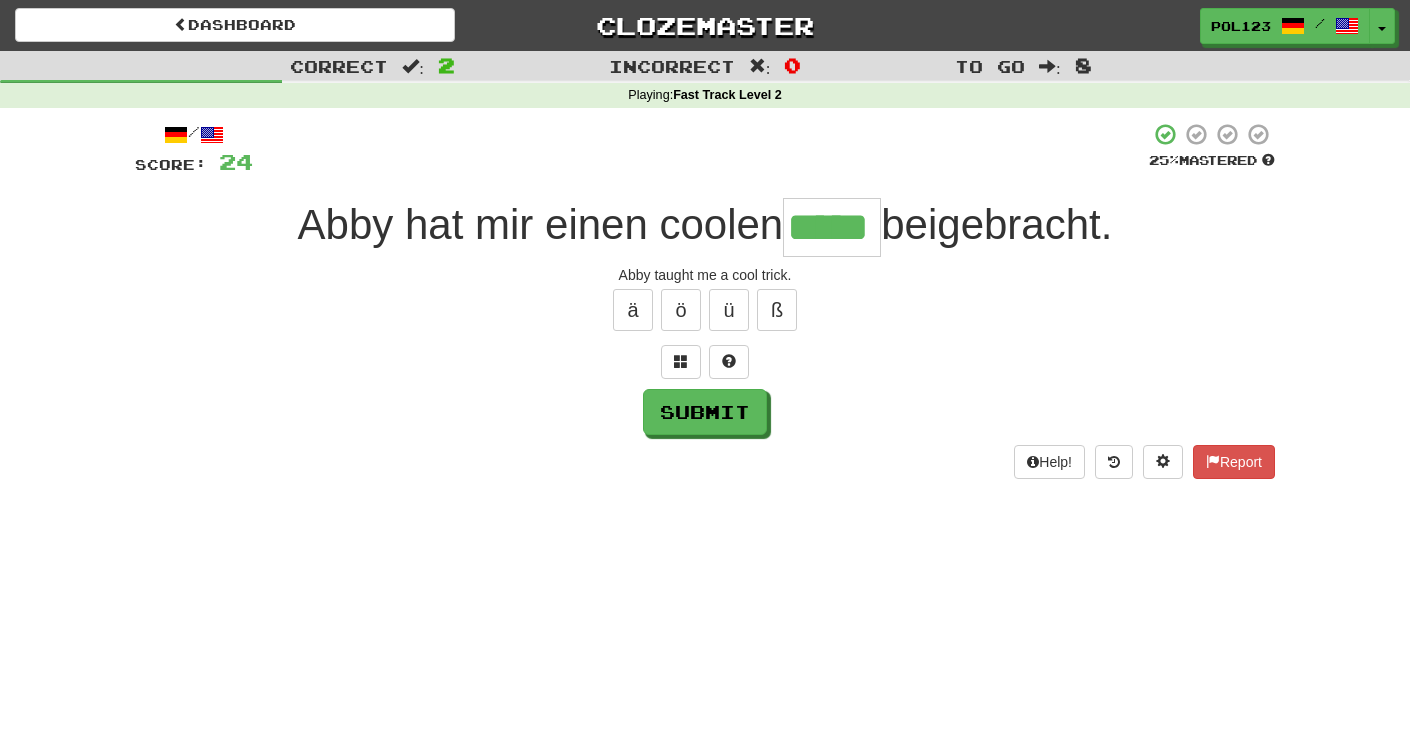 type on "*****" 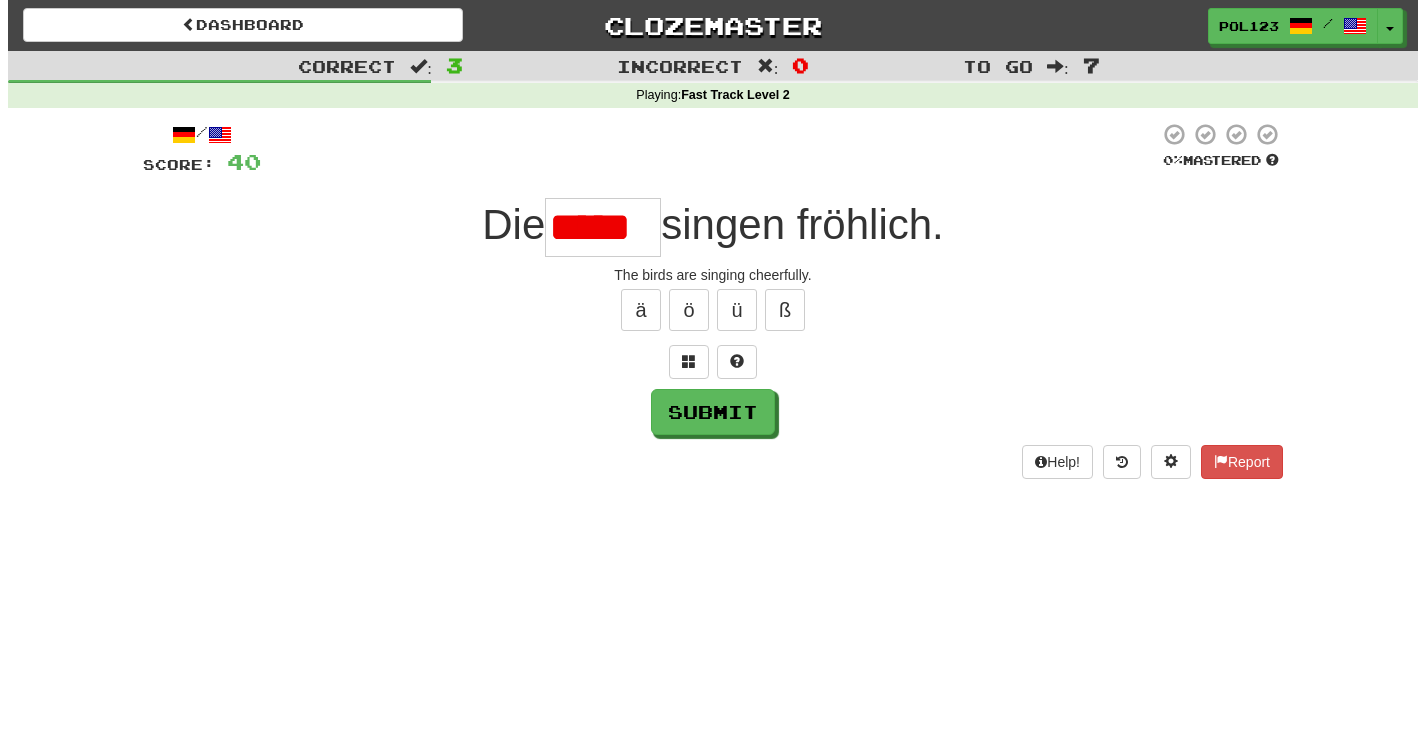 scroll, scrollTop: 0, scrollLeft: 0, axis: both 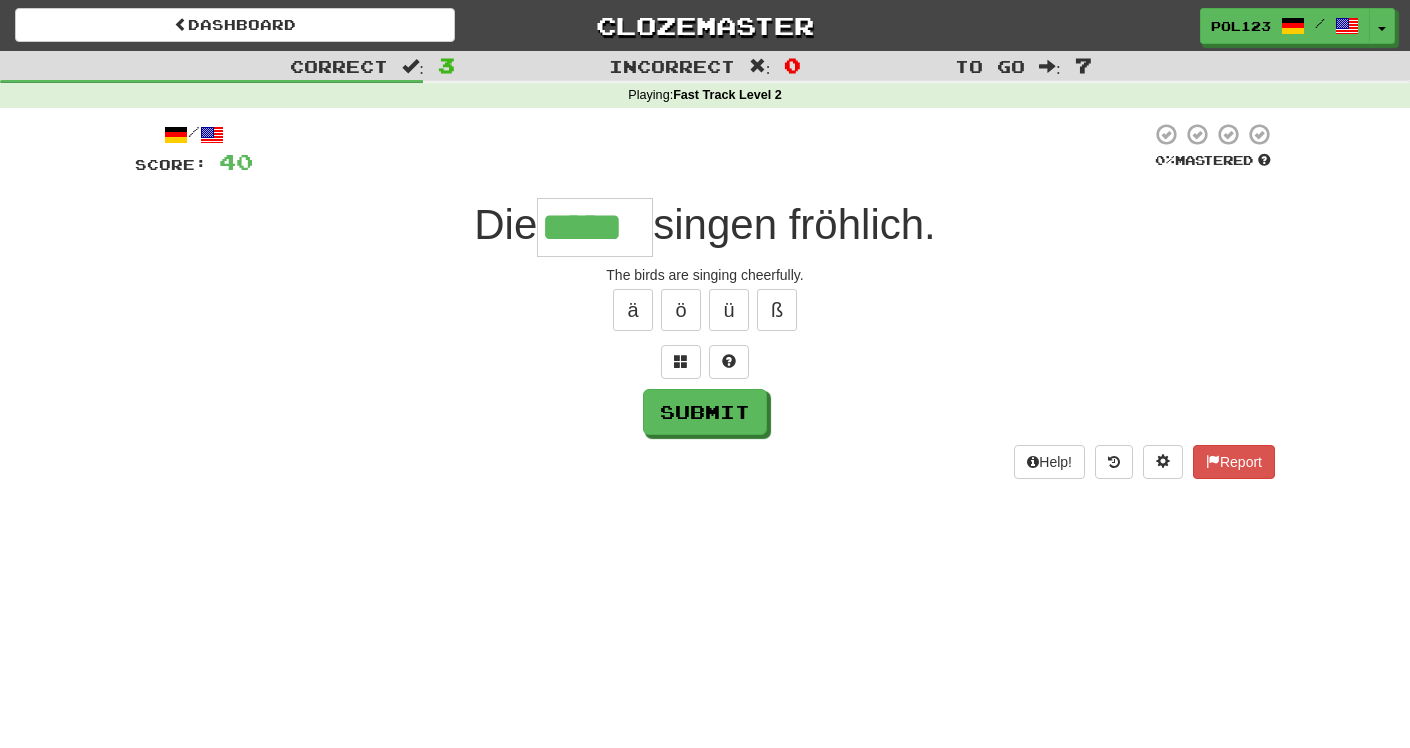 type on "*****" 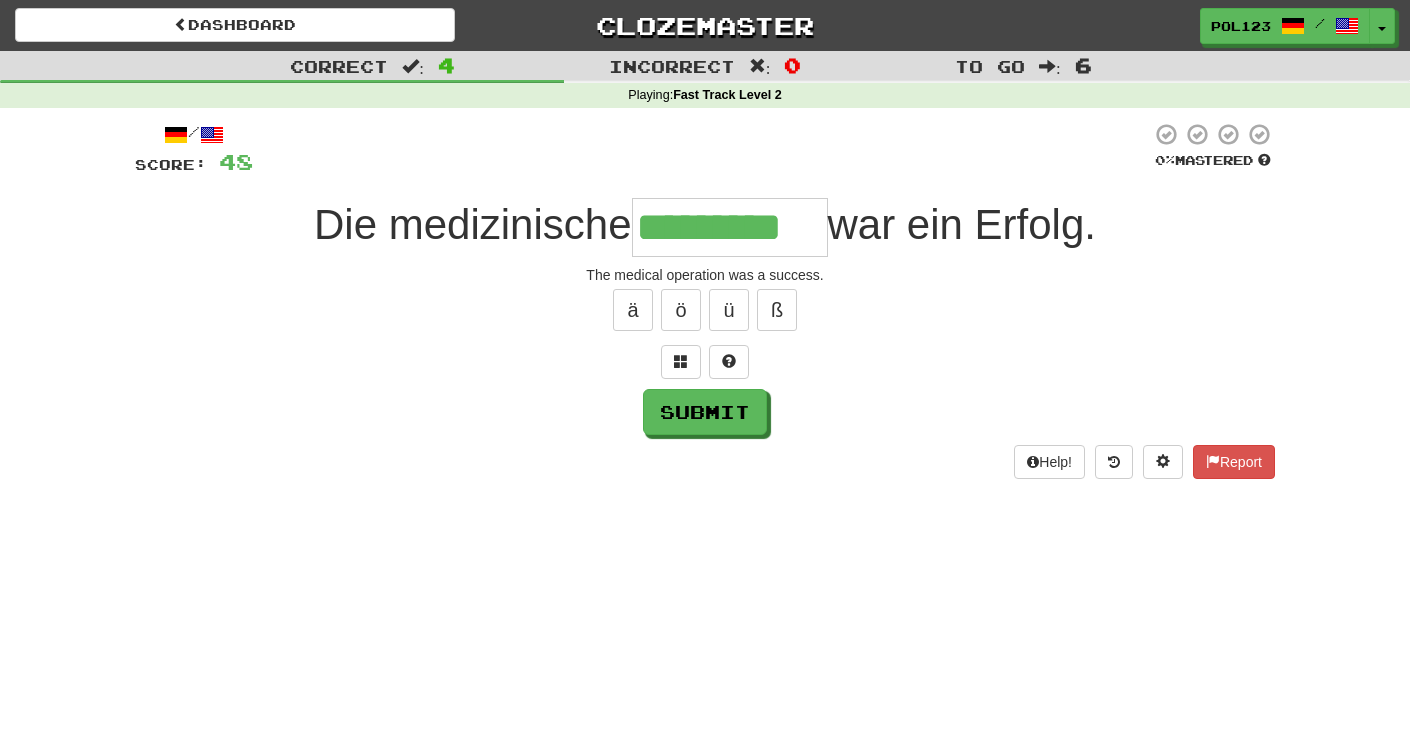 type on "*********" 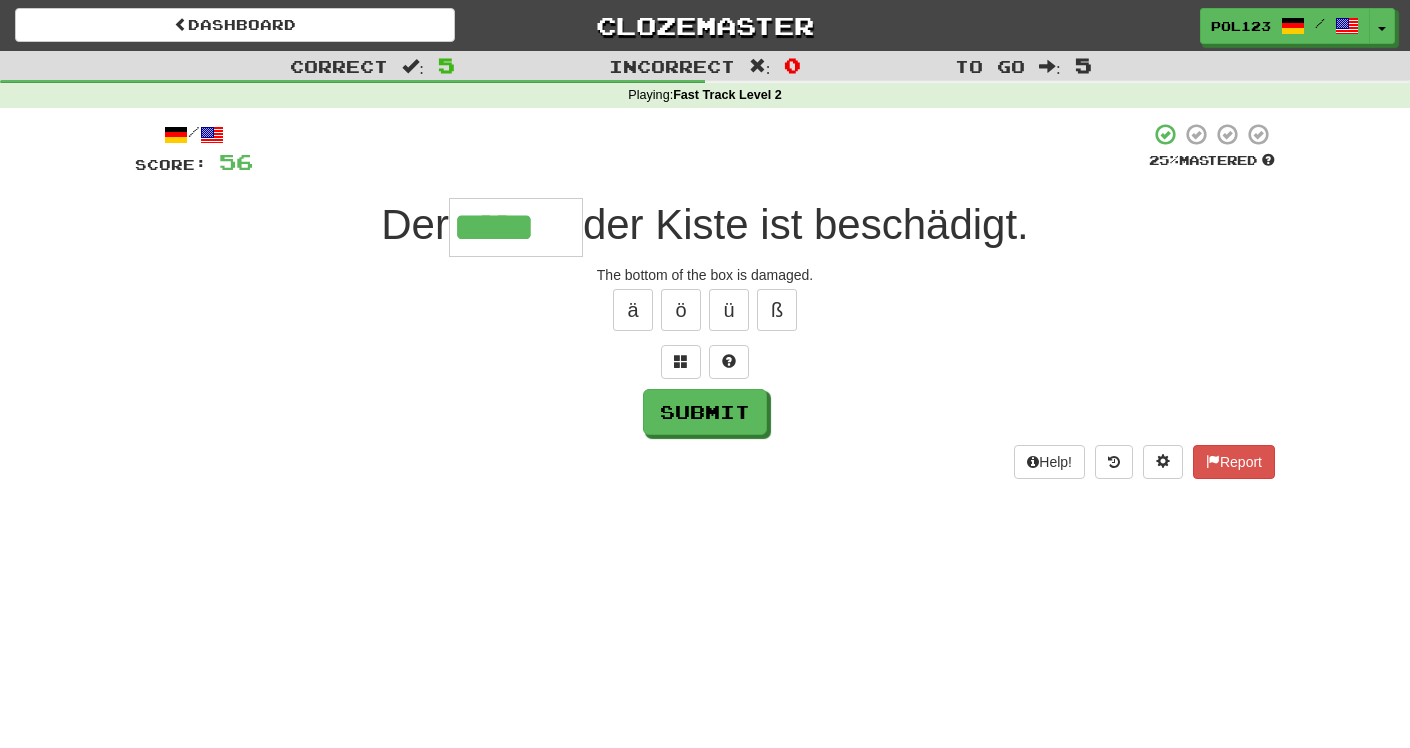 type on "*****" 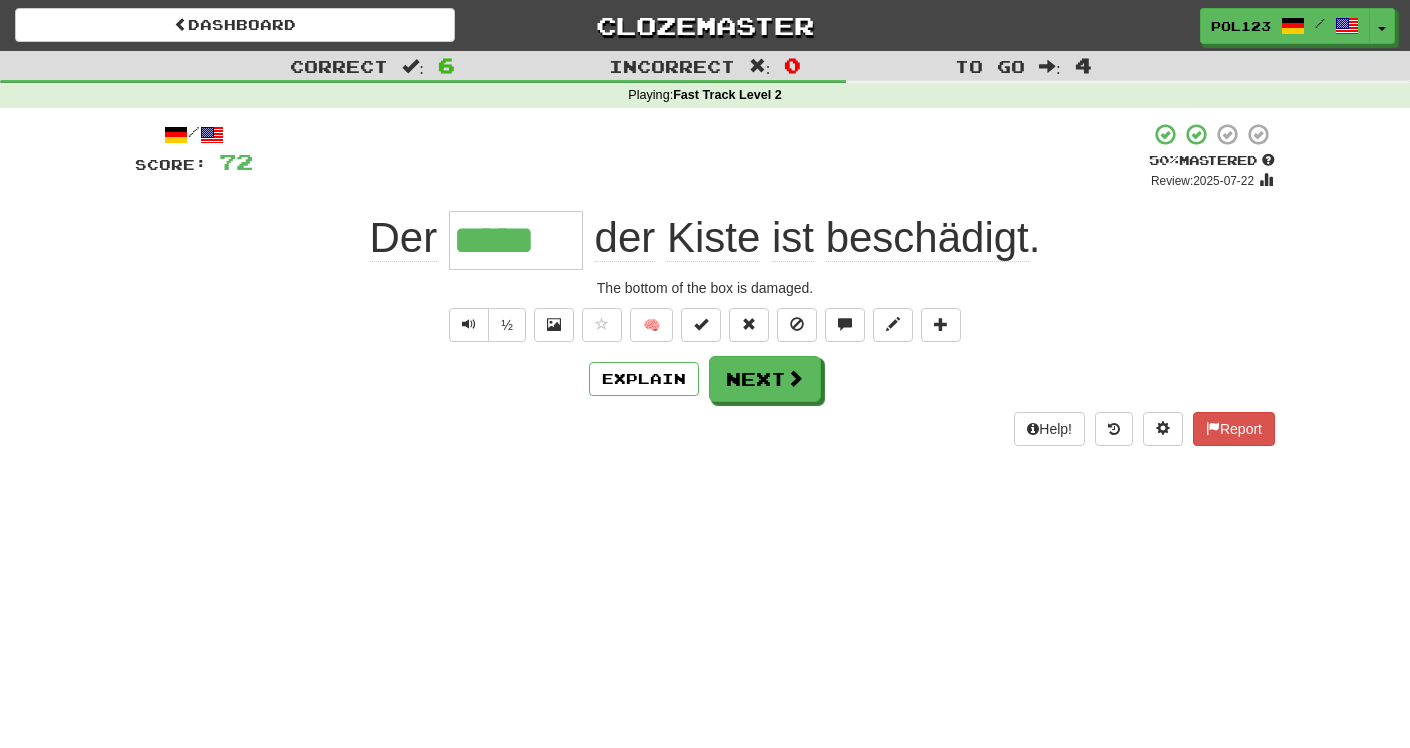 type 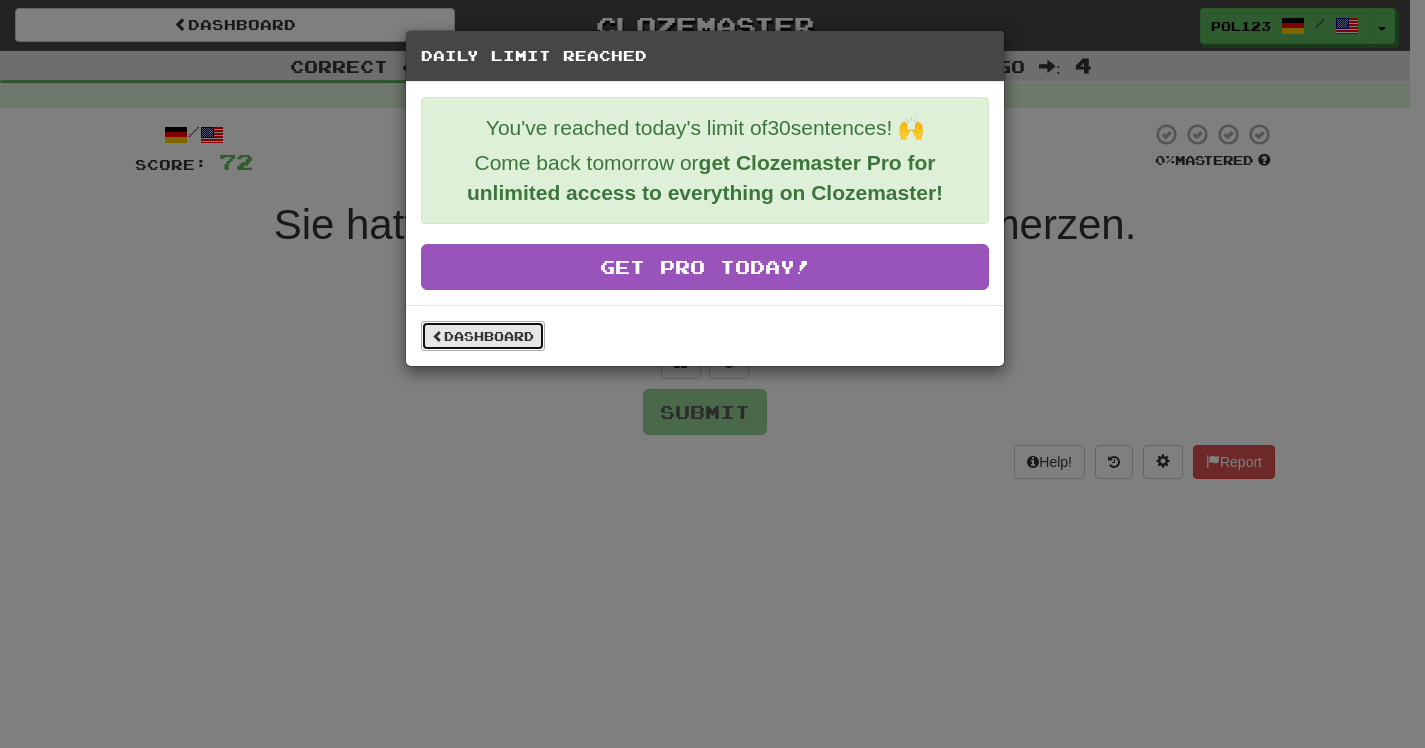 click on "Dashboard" at bounding box center [483, 336] 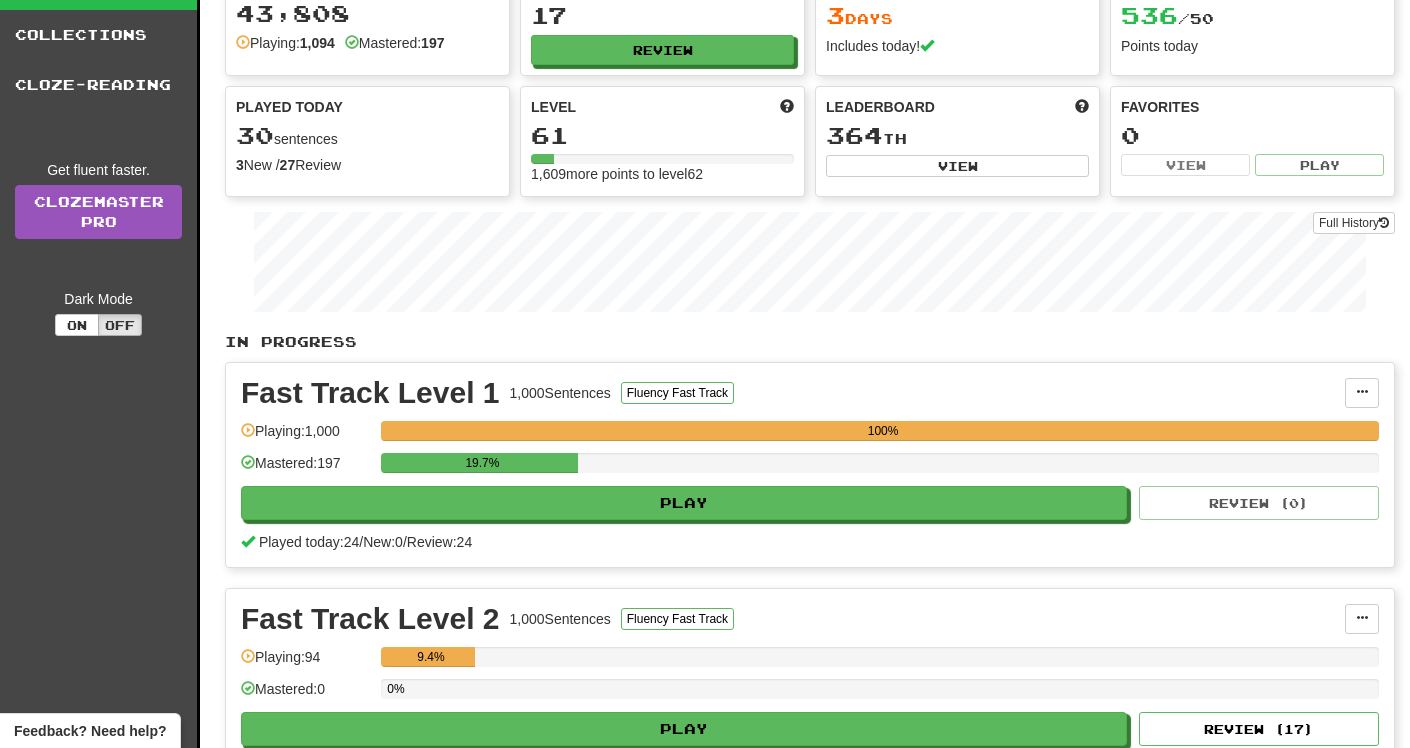scroll, scrollTop: 0, scrollLeft: 0, axis: both 